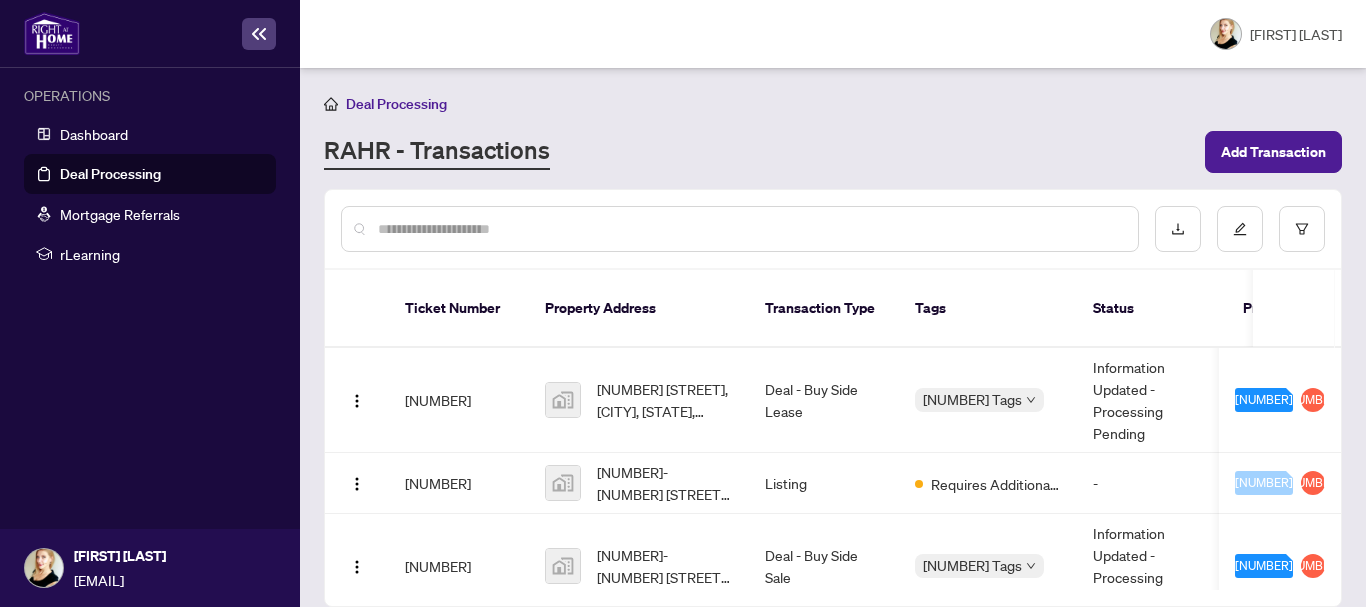 scroll, scrollTop: 0, scrollLeft: 0, axis: both 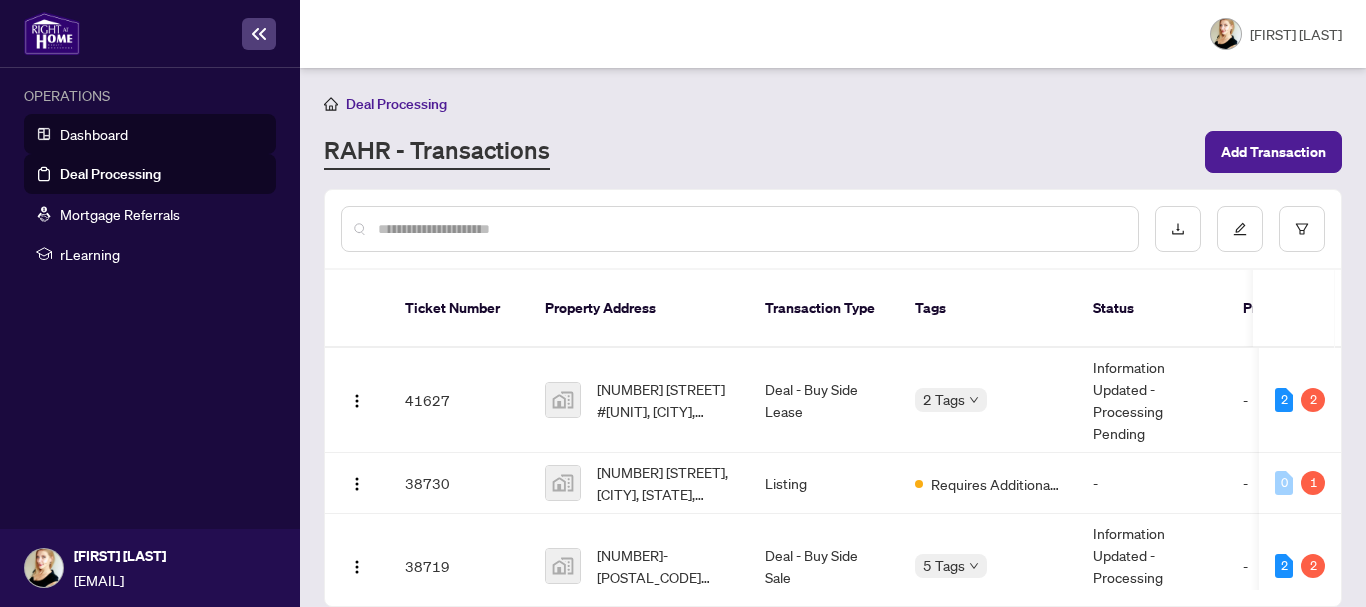 click on "Dashboard" at bounding box center [94, 134] 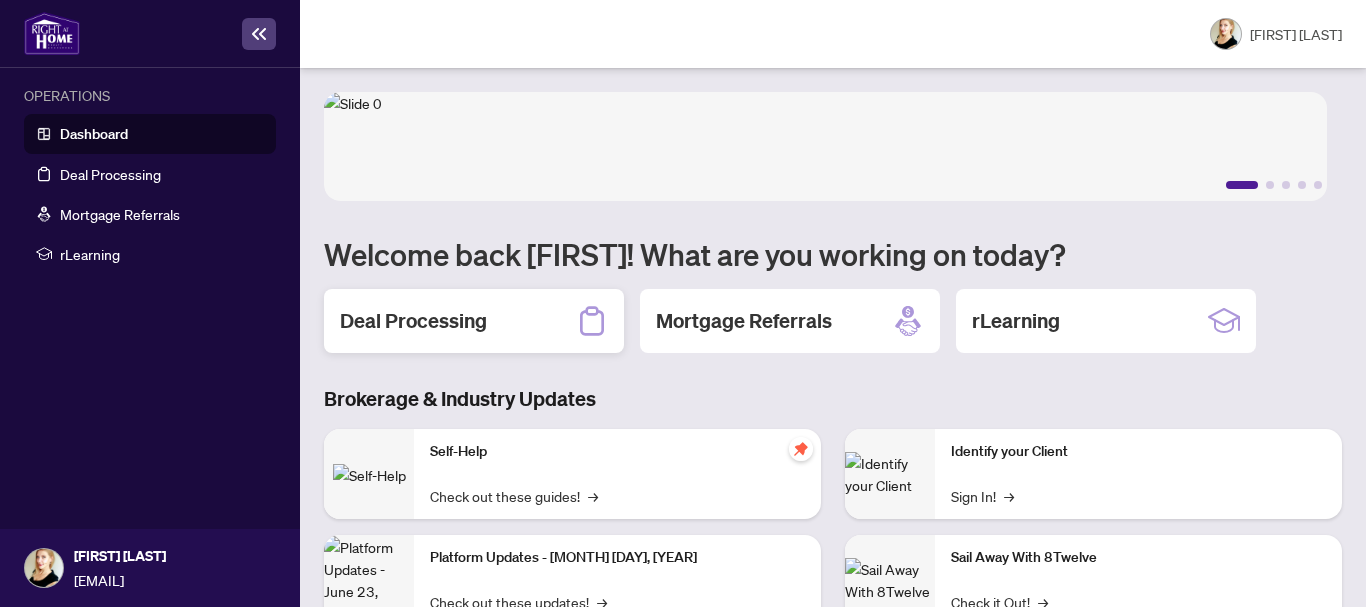 click on "Deal Processing" at bounding box center (474, 321) 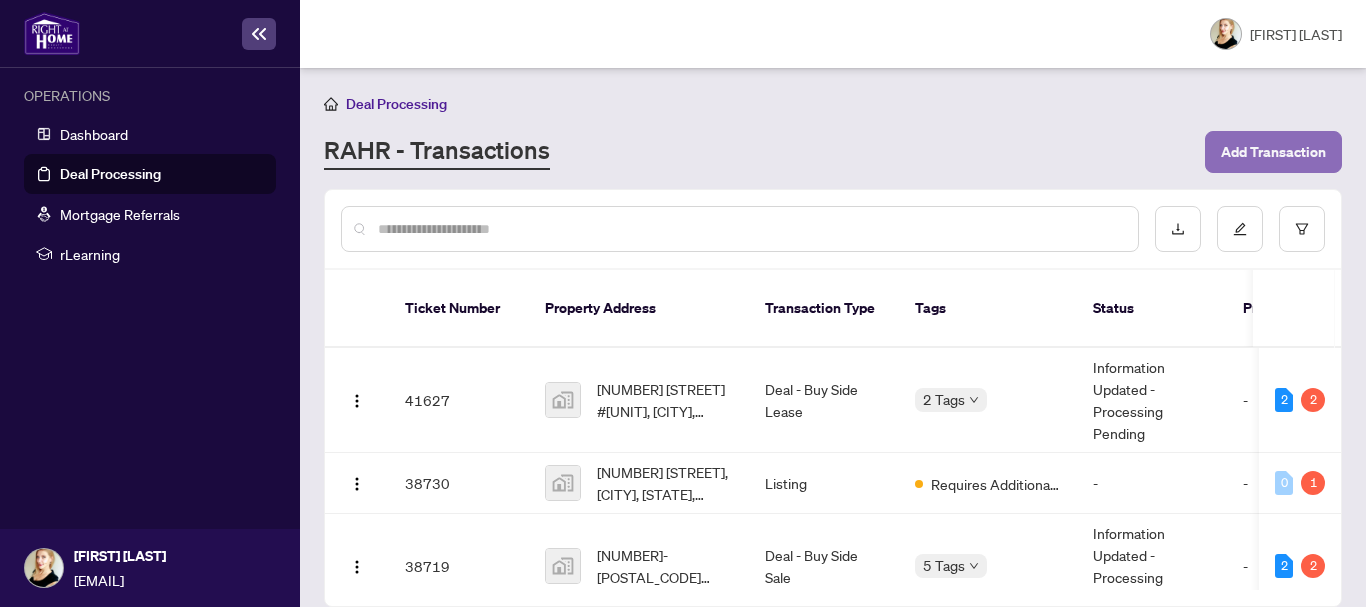 click on "Add Transaction" at bounding box center (1273, 152) 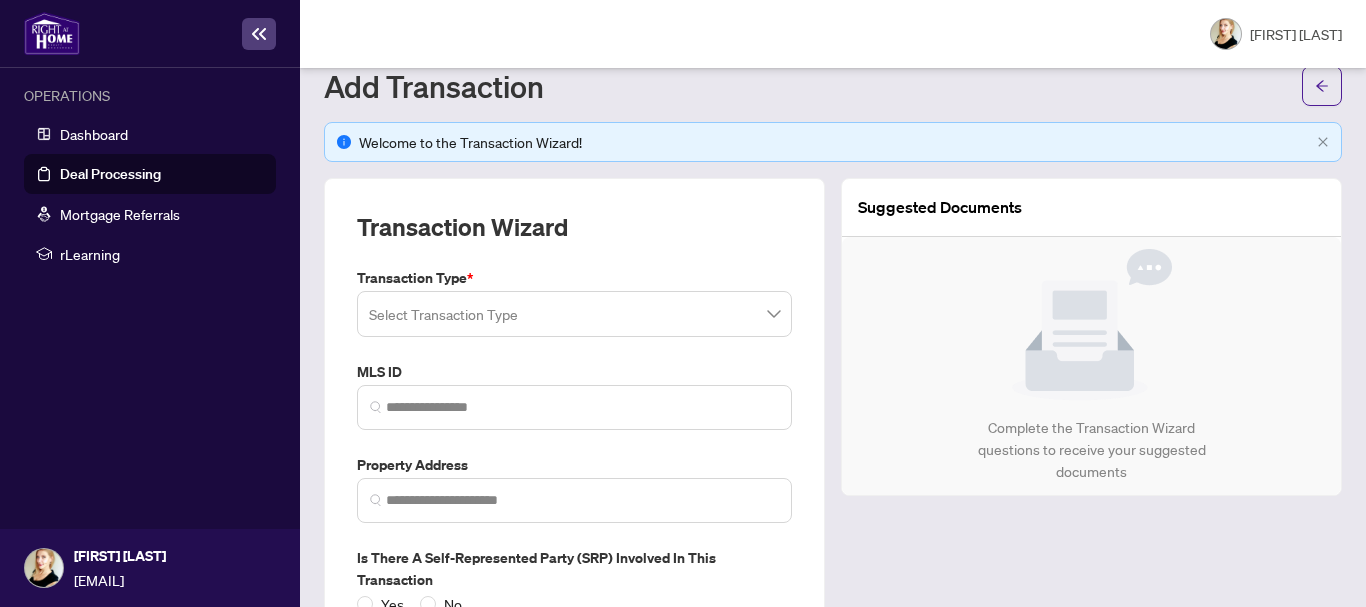 scroll, scrollTop: 100, scrollLeft: 0, axis: vertical 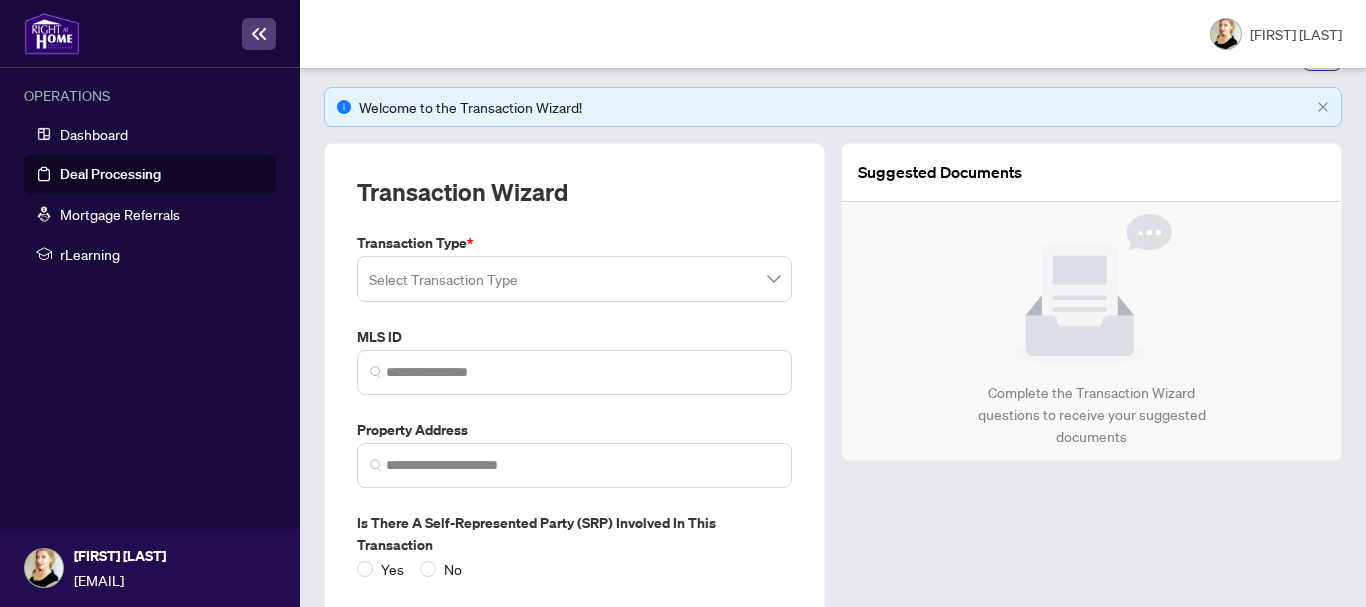 click at bounding box center (574, 279) 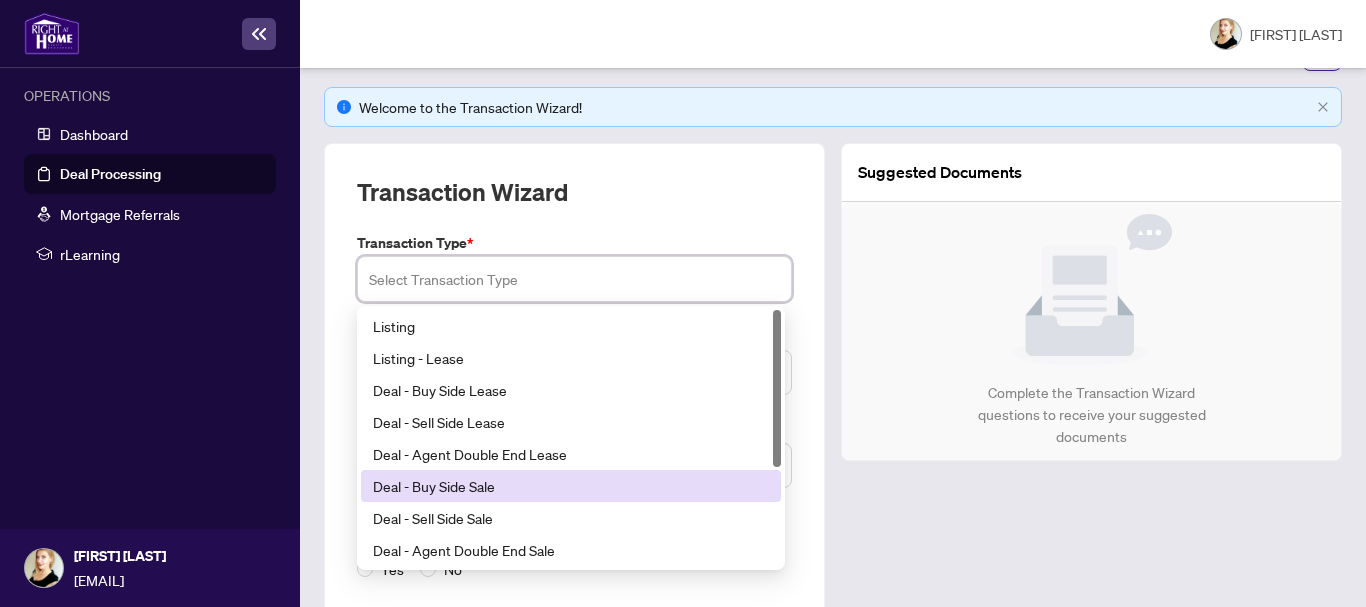 click on "Deal - Buy Side Sale" at bounding box center (571, 486) 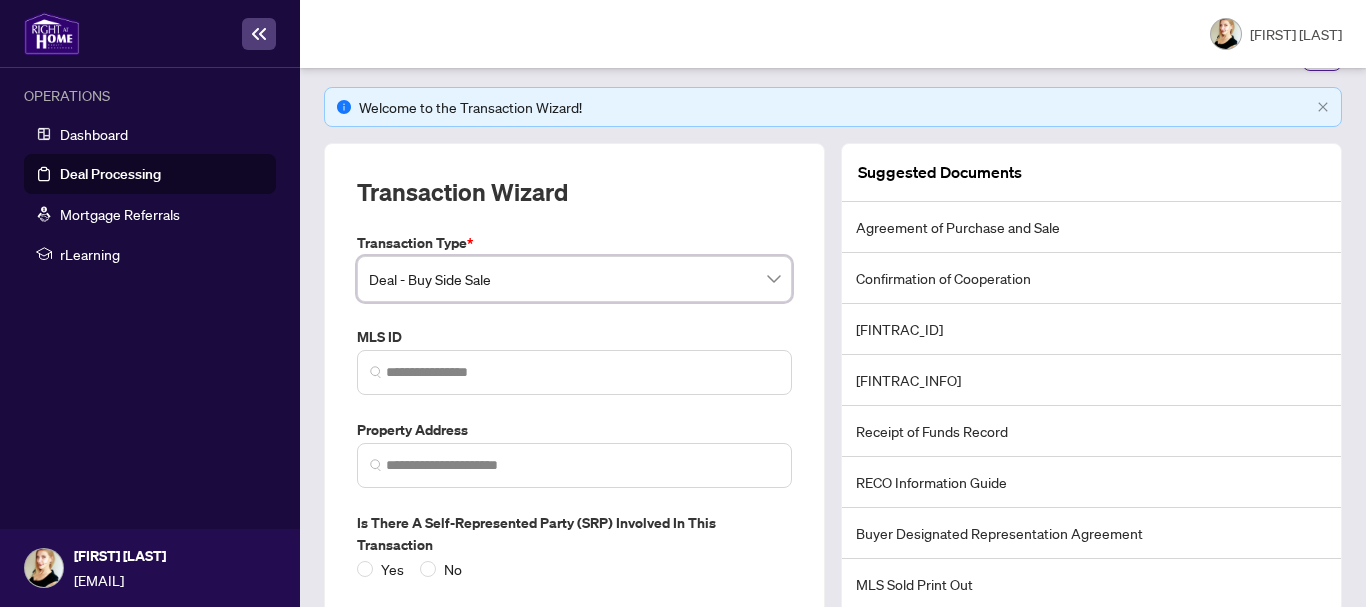 scroll, scrollTop: 200, scrollLeft: 0, axis: vertical 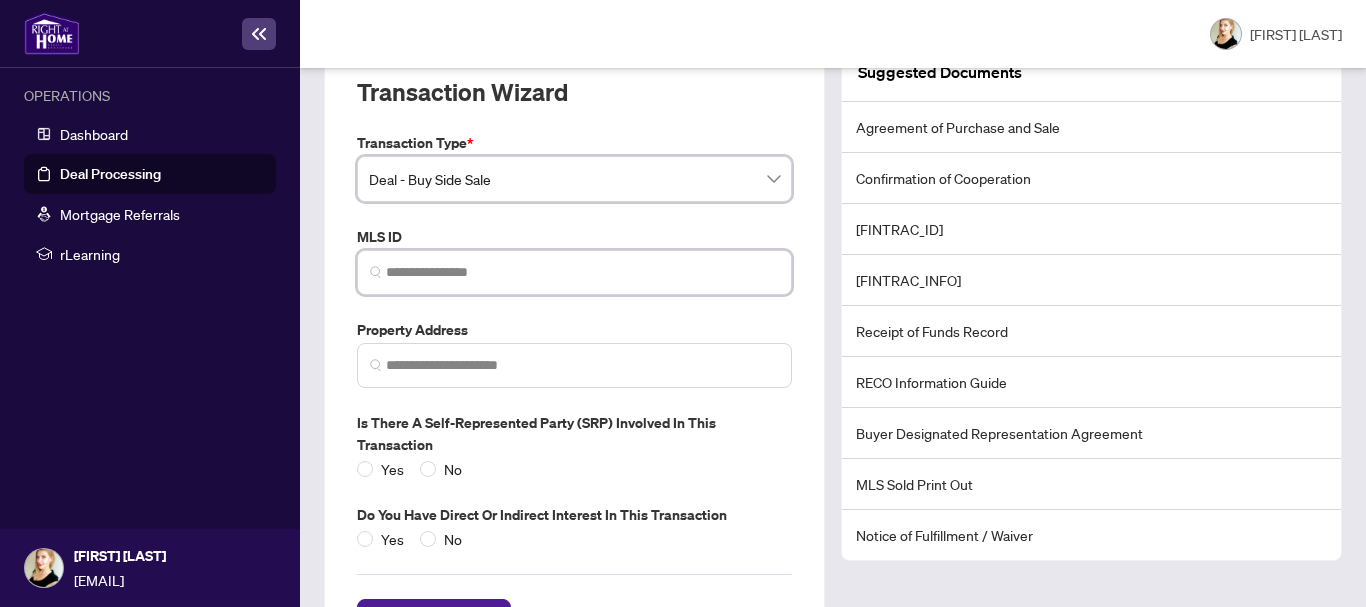 click at bounding box center [582, 272] 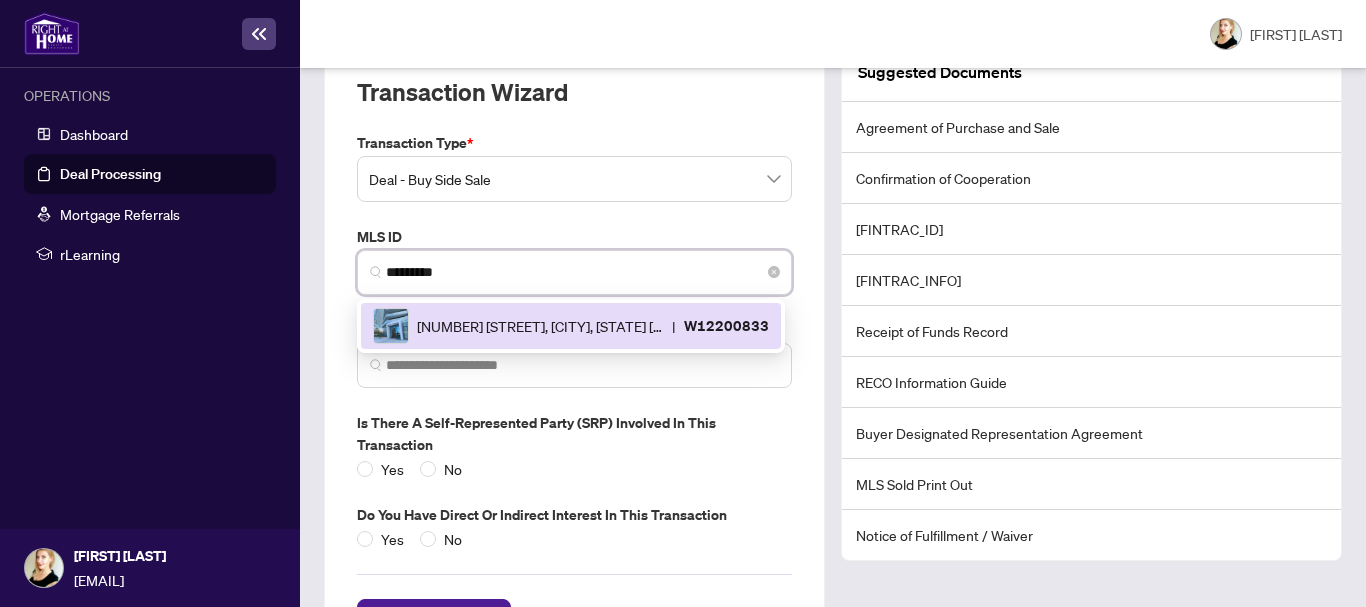 click on "[NUMBER] [STREET], [CITY], [STATE] [POSTAL_CODE], [COUNTRY]" at bounding box center (540, 326) 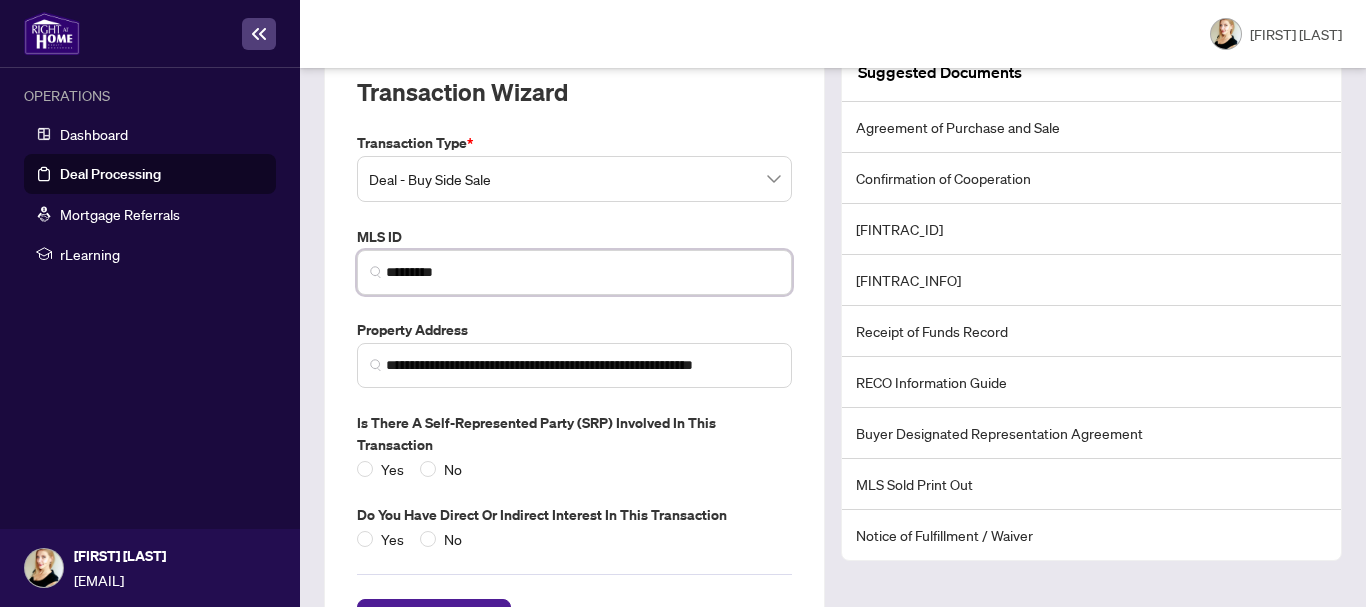 type on "*********" 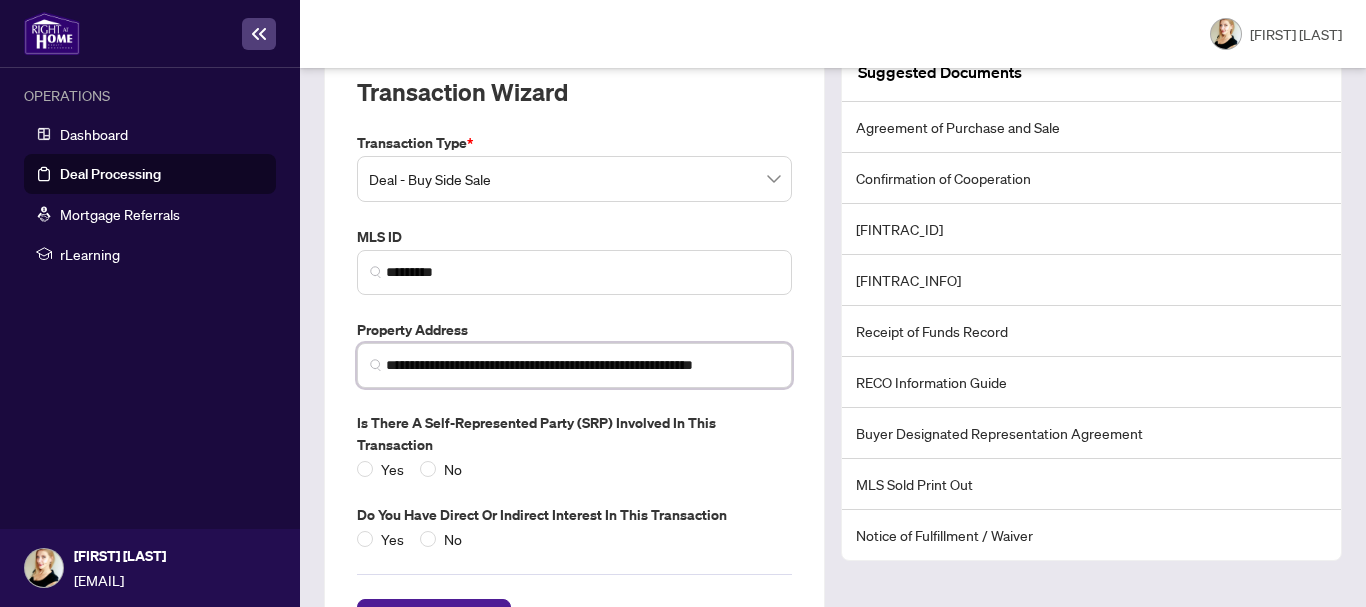 click on "**********" at bounding box center [582, 365] 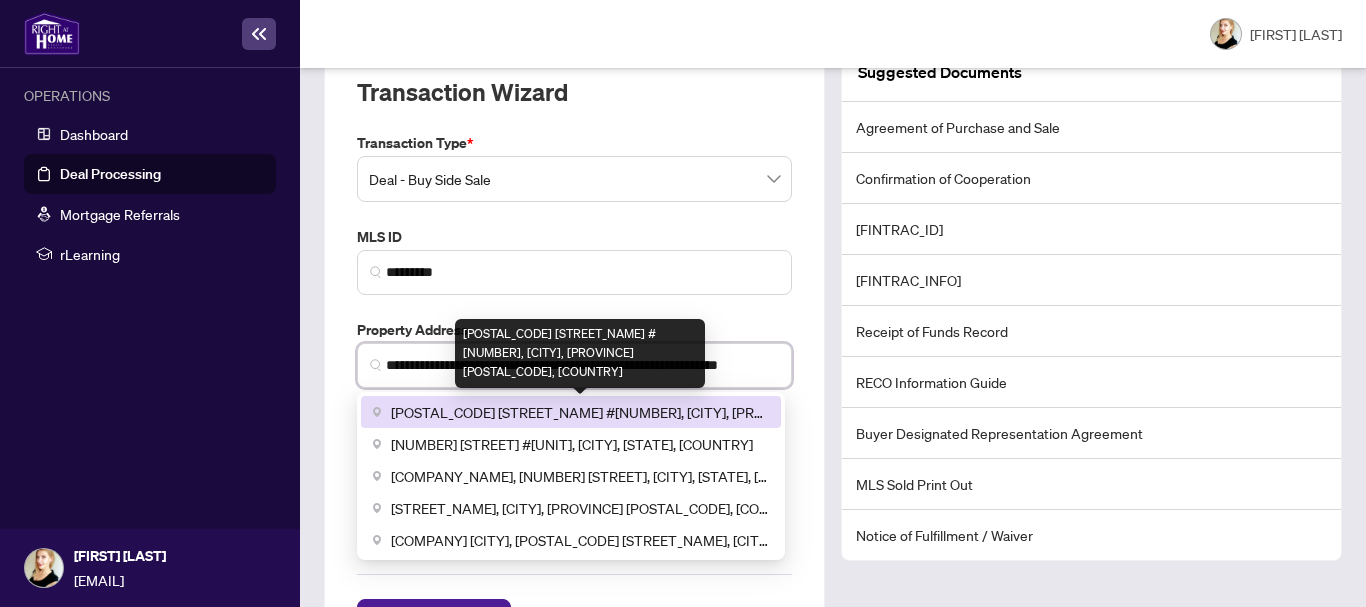 click on "[POSTAL_CODE] [STREET_NAME] #[NUMBER], [CITY], [PROVINCE] [POSTAL_CODE], [COUNTRY]" at bounding box center [580, 412] 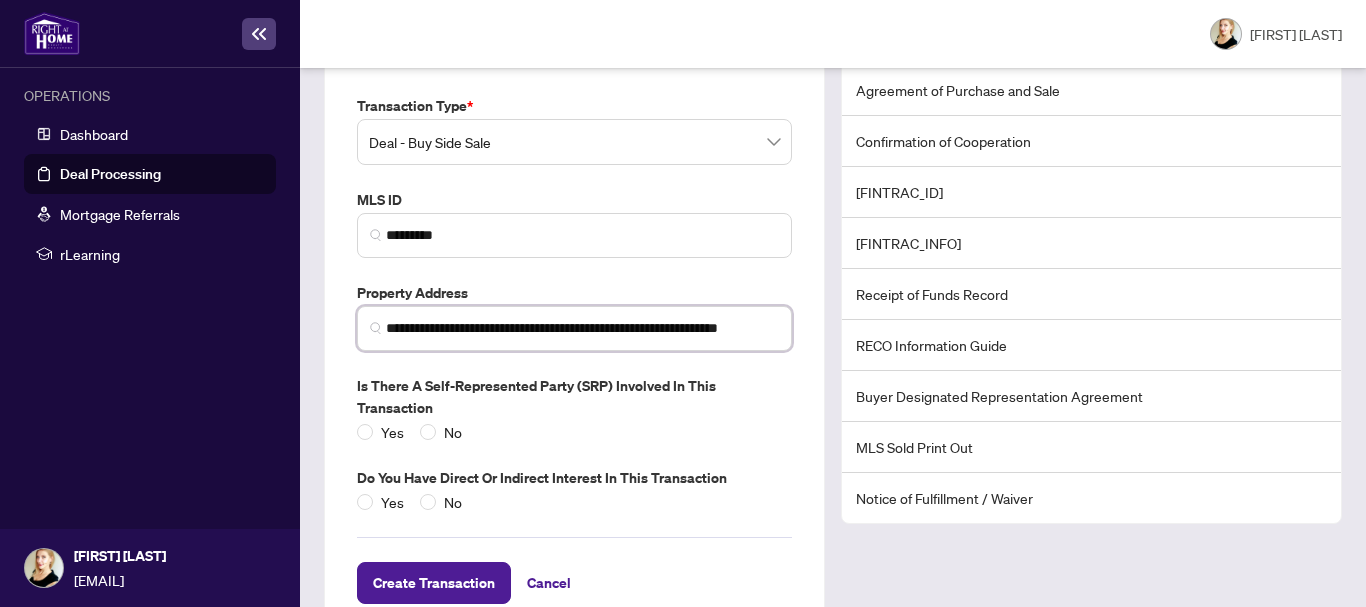 scroll, scrollTop: 290, scrollLeft: 0, axis: vertical 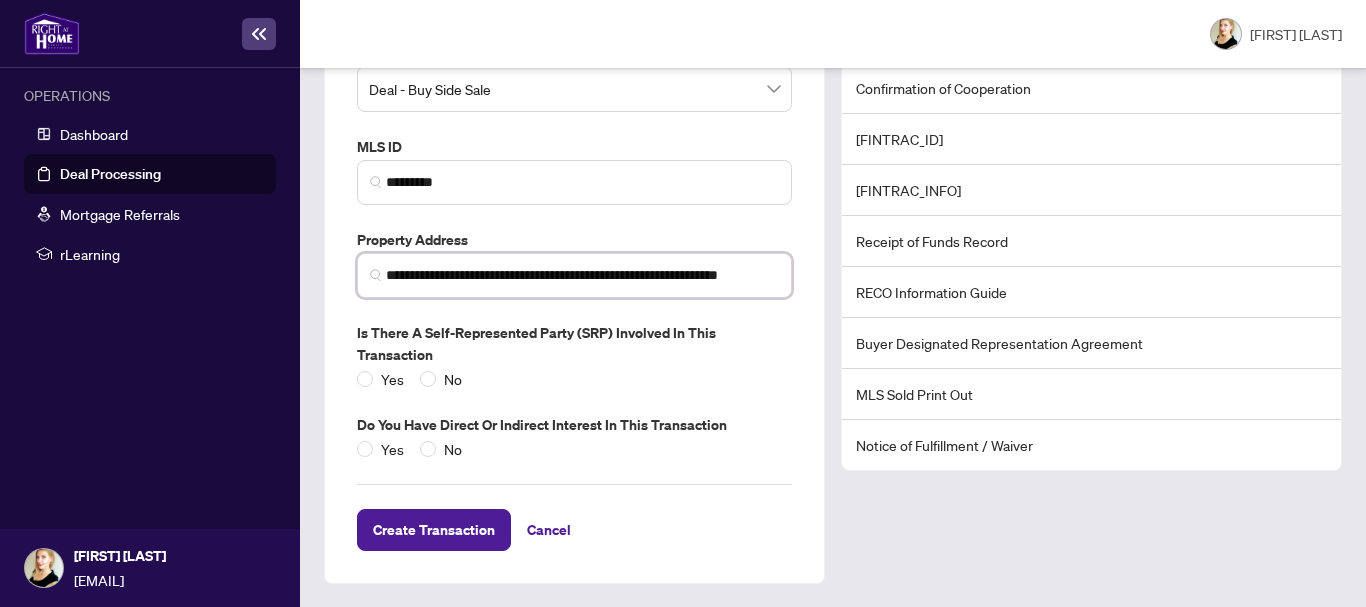 type on "**********" 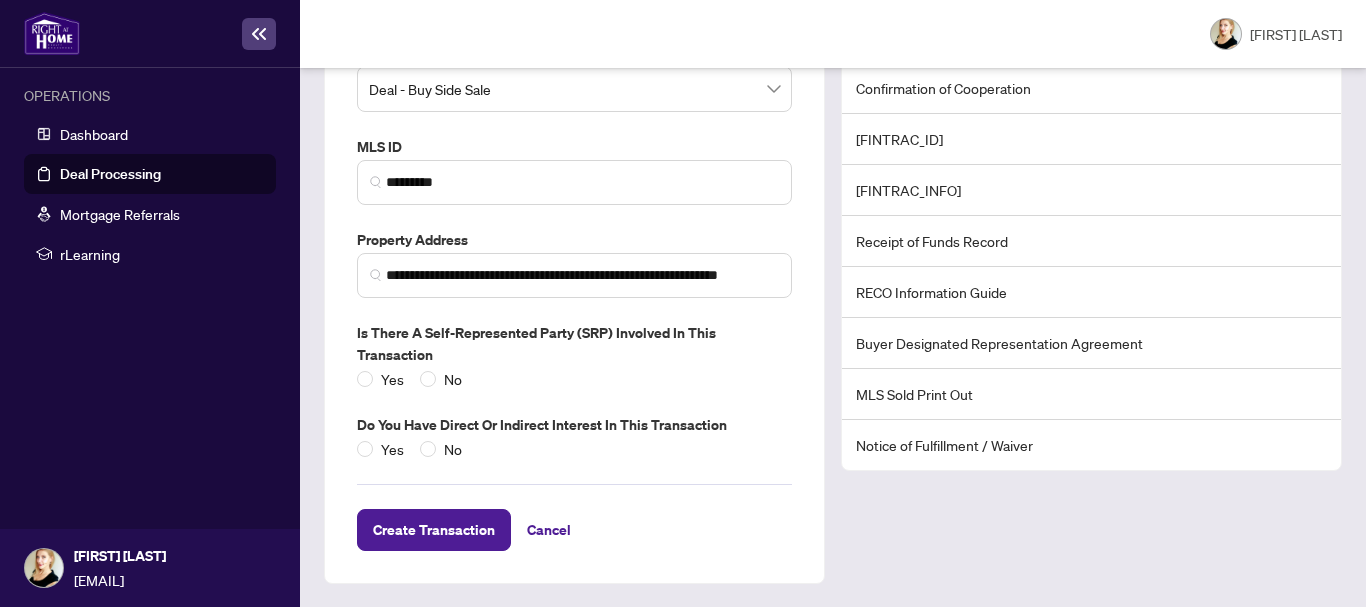 click on "Deal Processing" at bounding box center [110, 174] 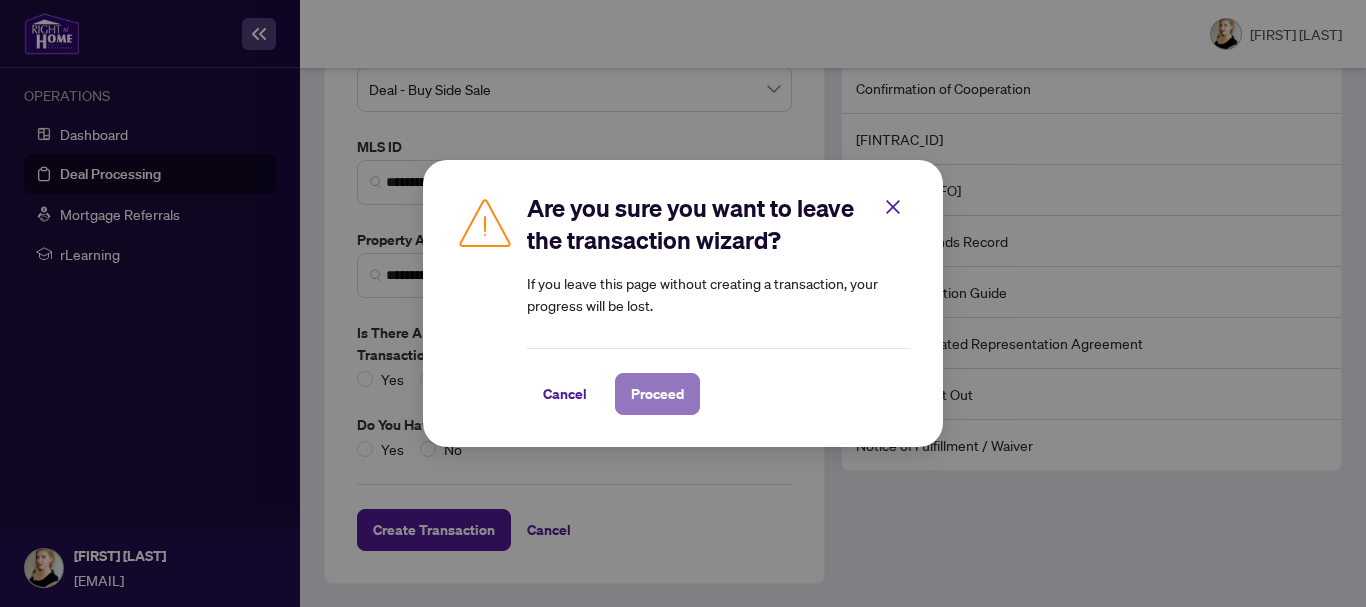 click on "Proceed" at bounding box center (657, 394) 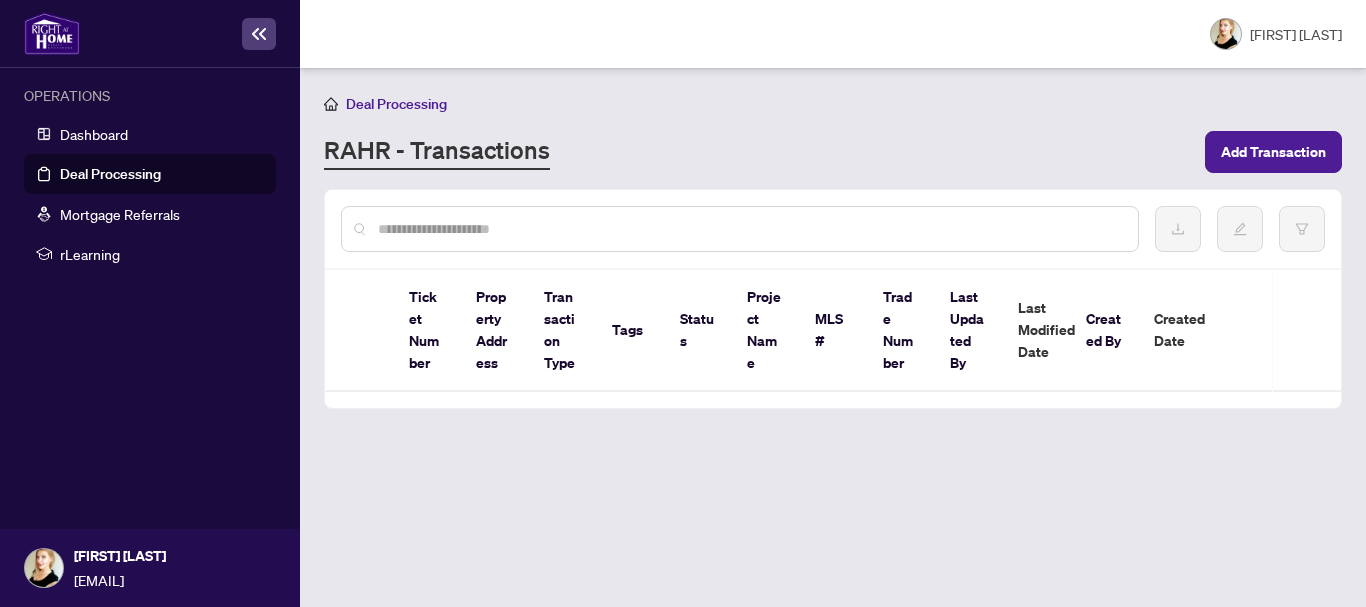 scroll, scrollTop: 0, scrollLeft: 0, axis: both 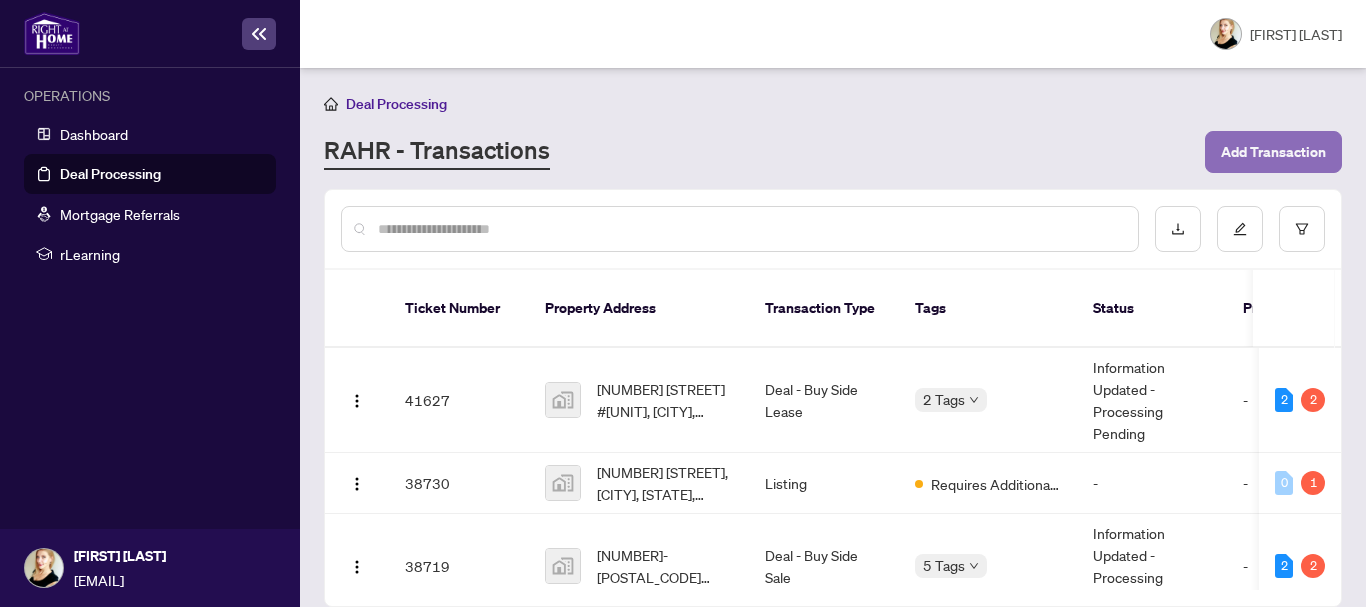 click on "Add Transaction" at bounding box center (1273, 152) 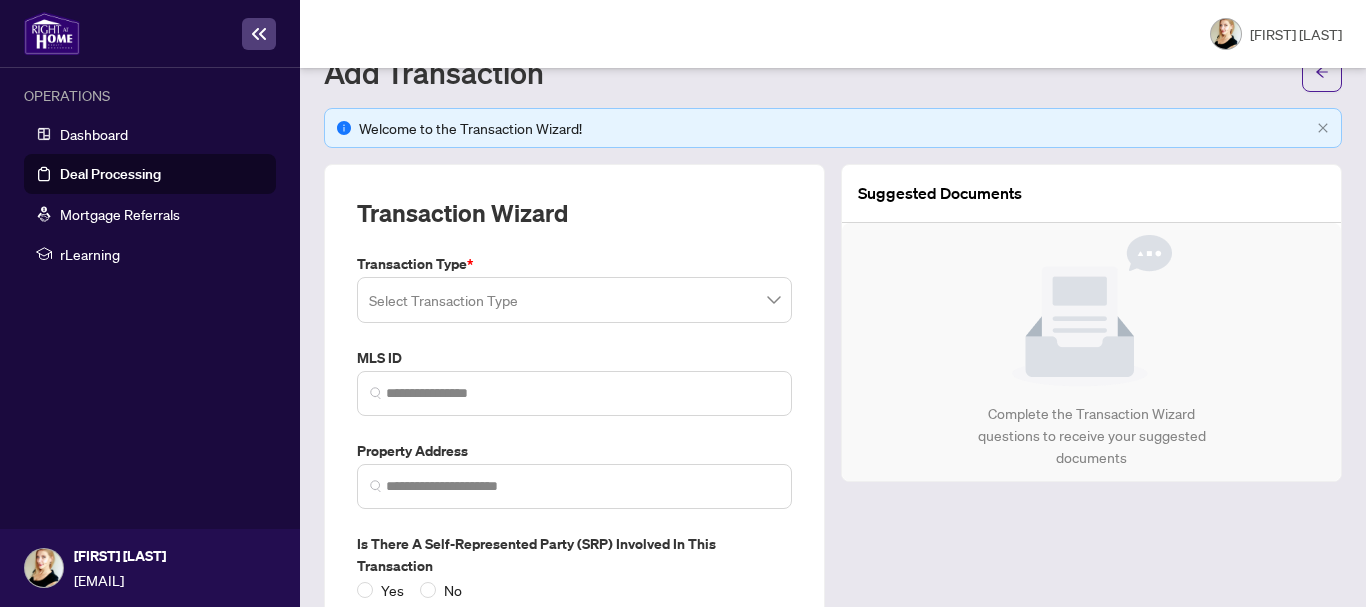 scroll, scrollTop: 100, scrollLeft: 0, axis: vertical 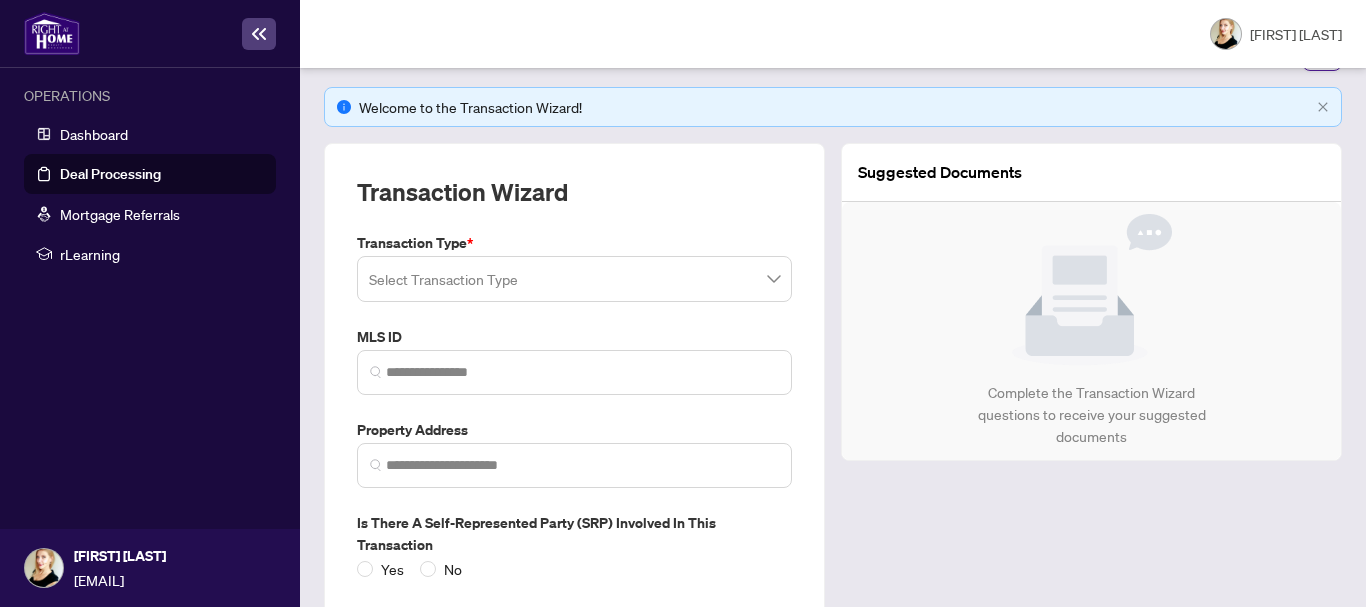 click at bounding box center [574, 279] 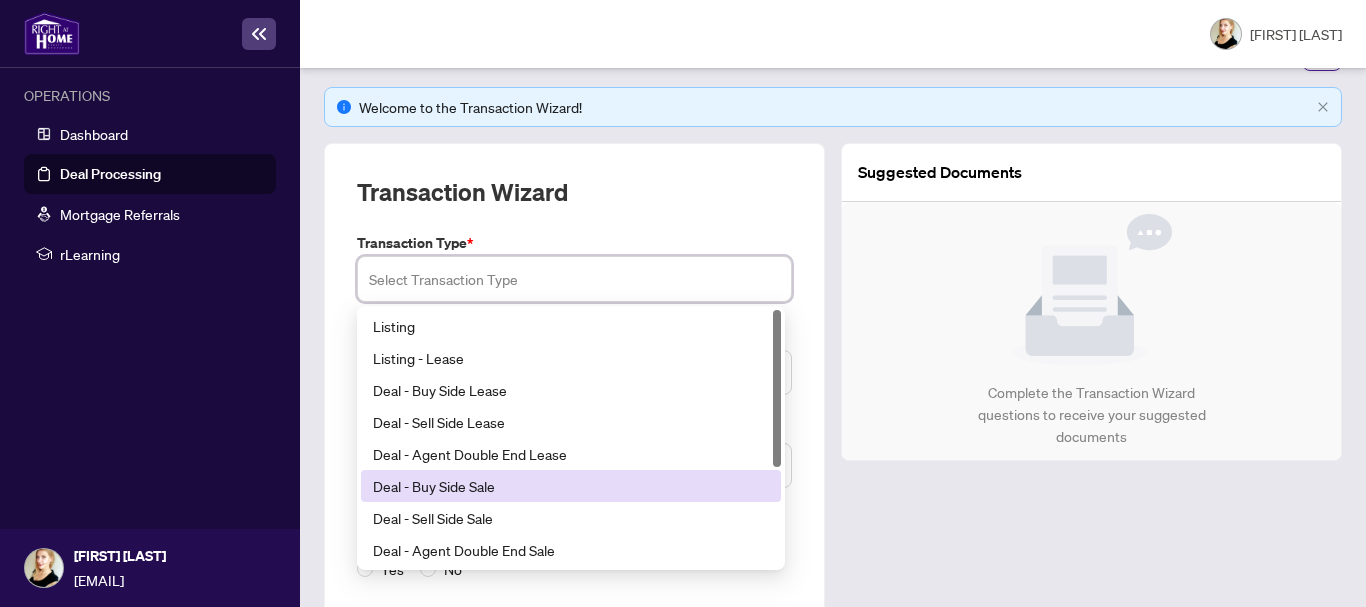 click on "Deal - Buy Side Sale" at bounding box center [571, 486] 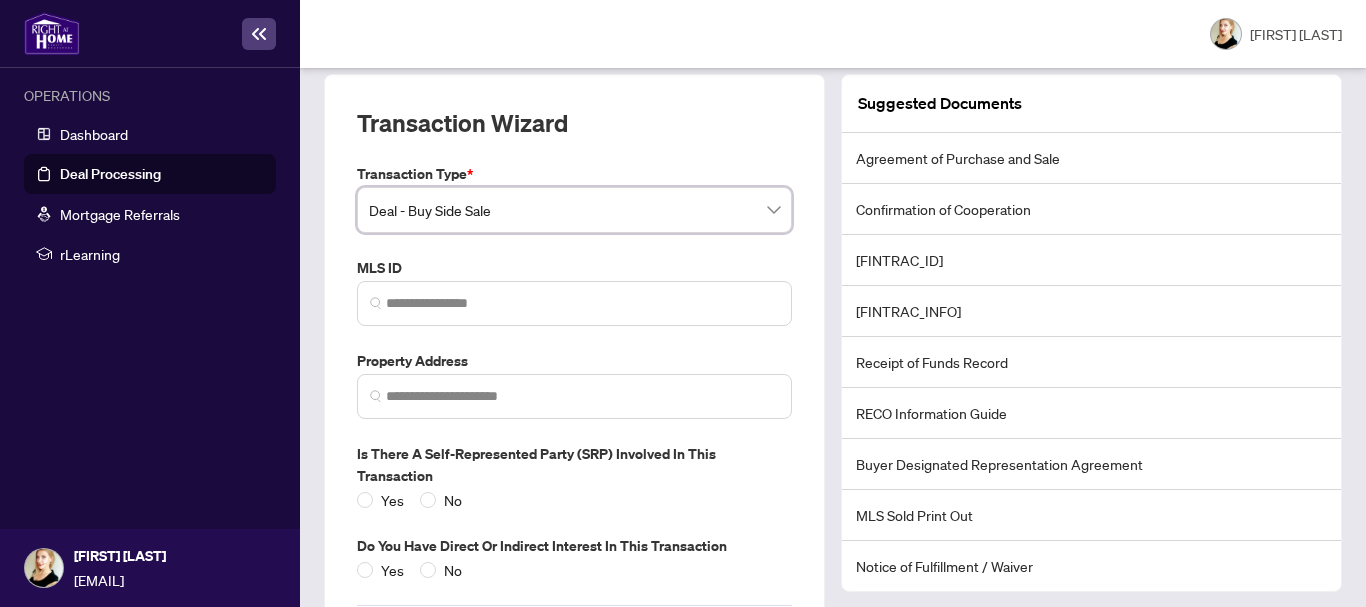 scroll, scrollTop: 200, scrollLeft: 0, axis: vertical 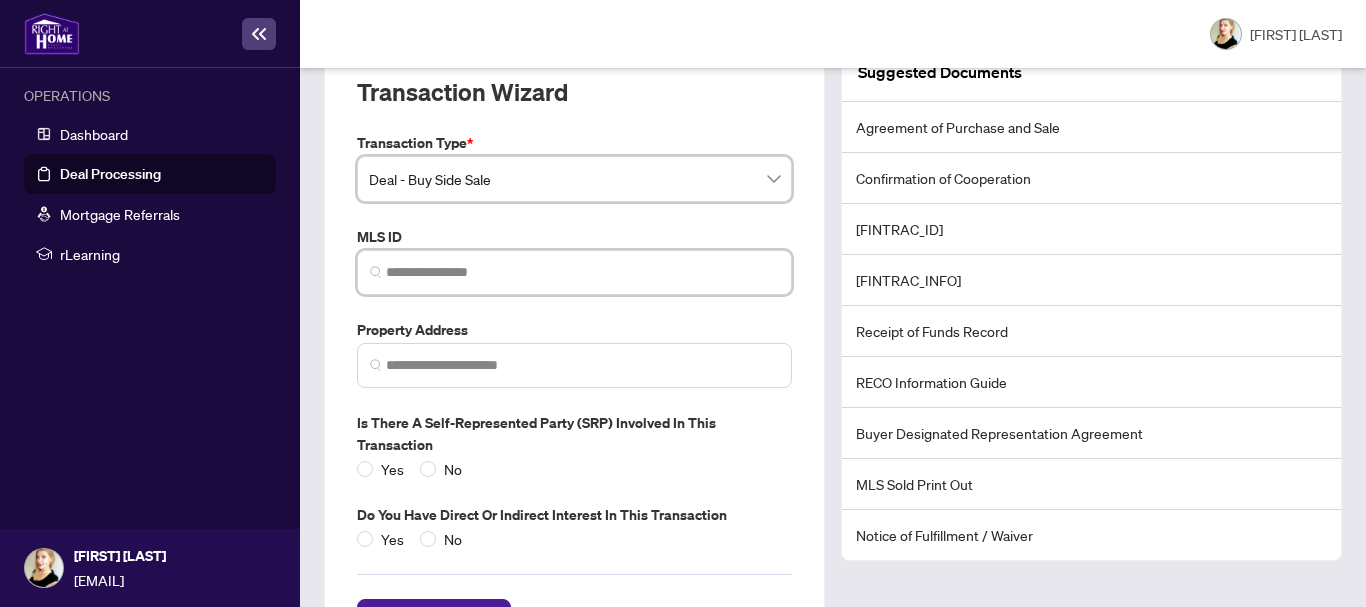 click at bounding box center [582, 272] 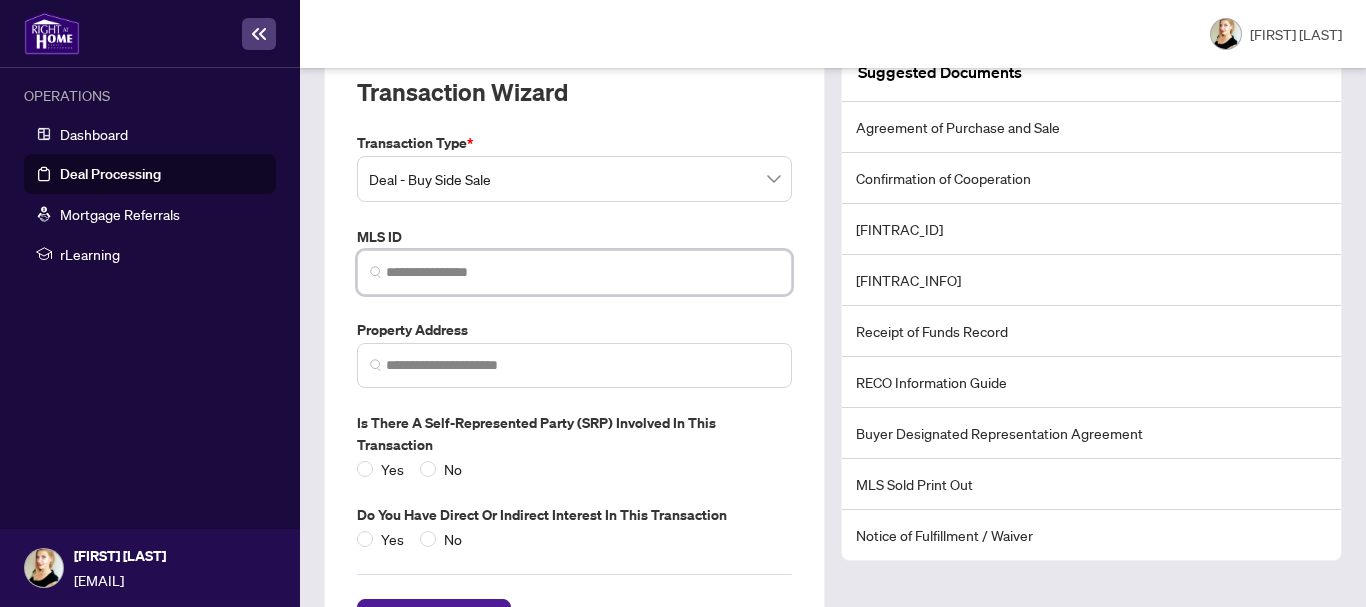 paste on "*********" 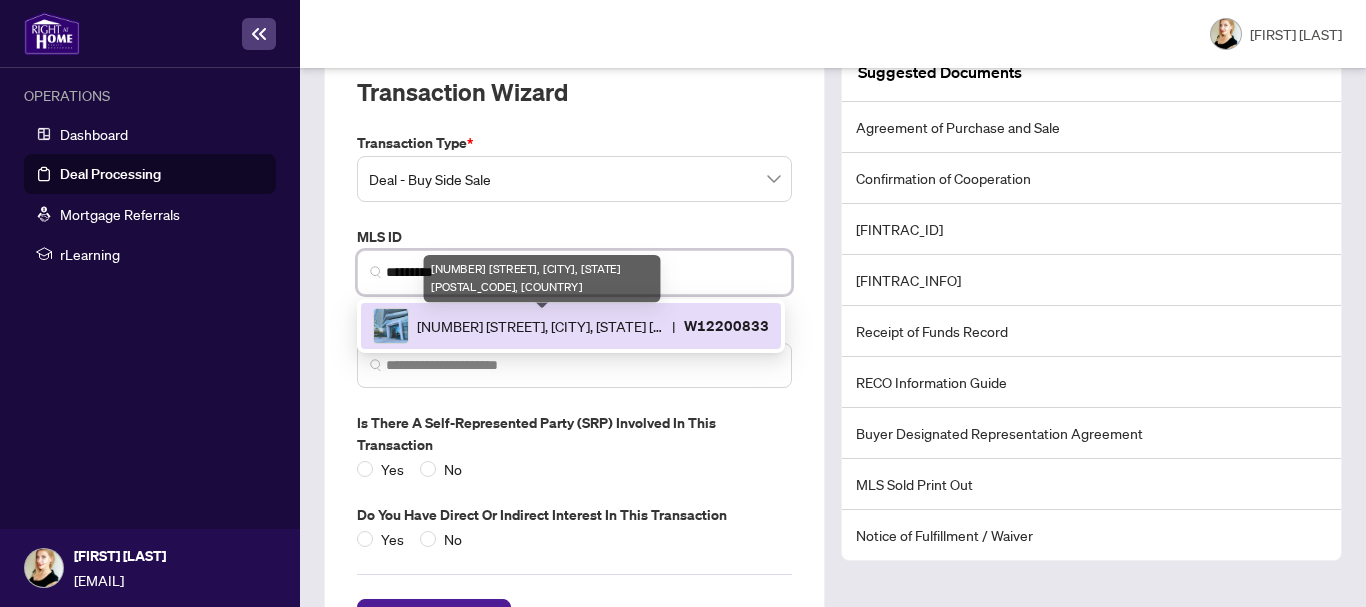 click on "[NUMBER] [STREET], [CITY], [STATE] [POSTAL_CODE], [COUNTRY]" at bounding box center (540, 326) 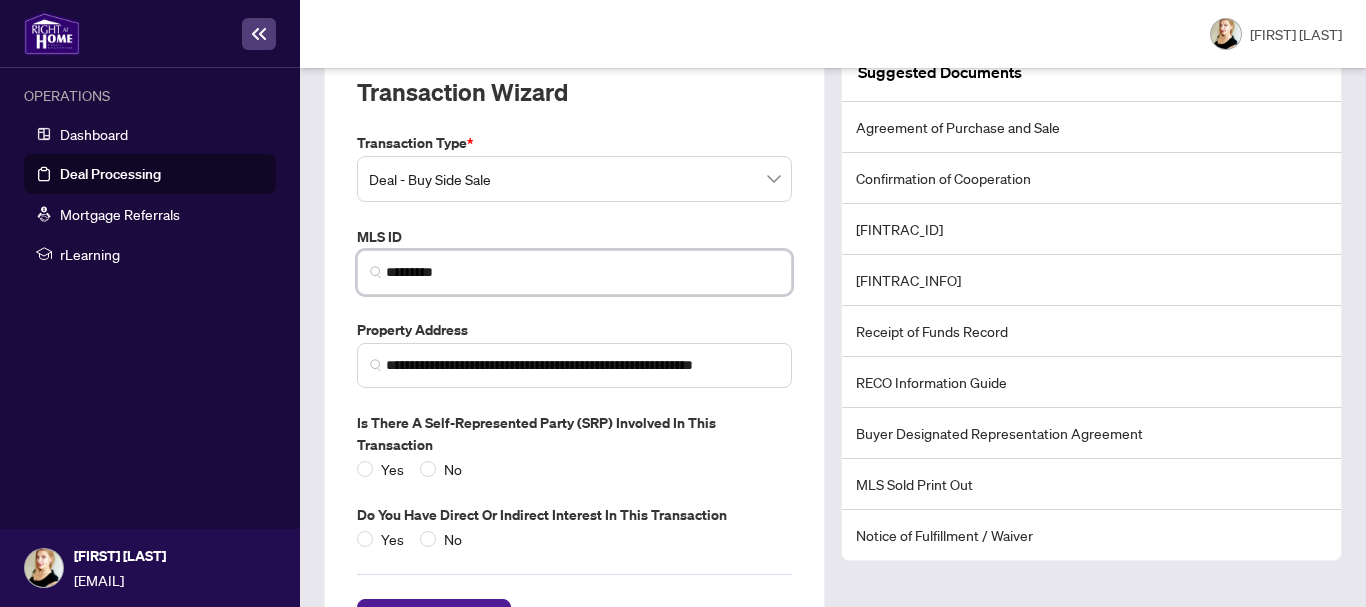 type on "*********" 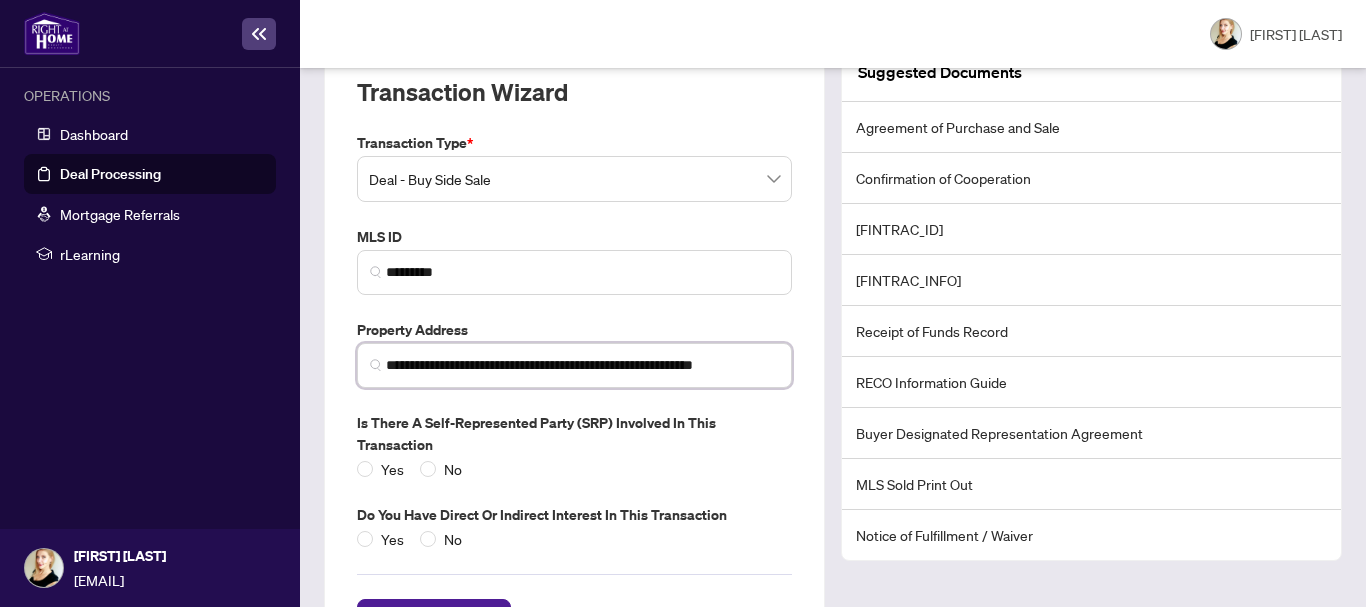 click on "**********" at bounding box center [582, 365] 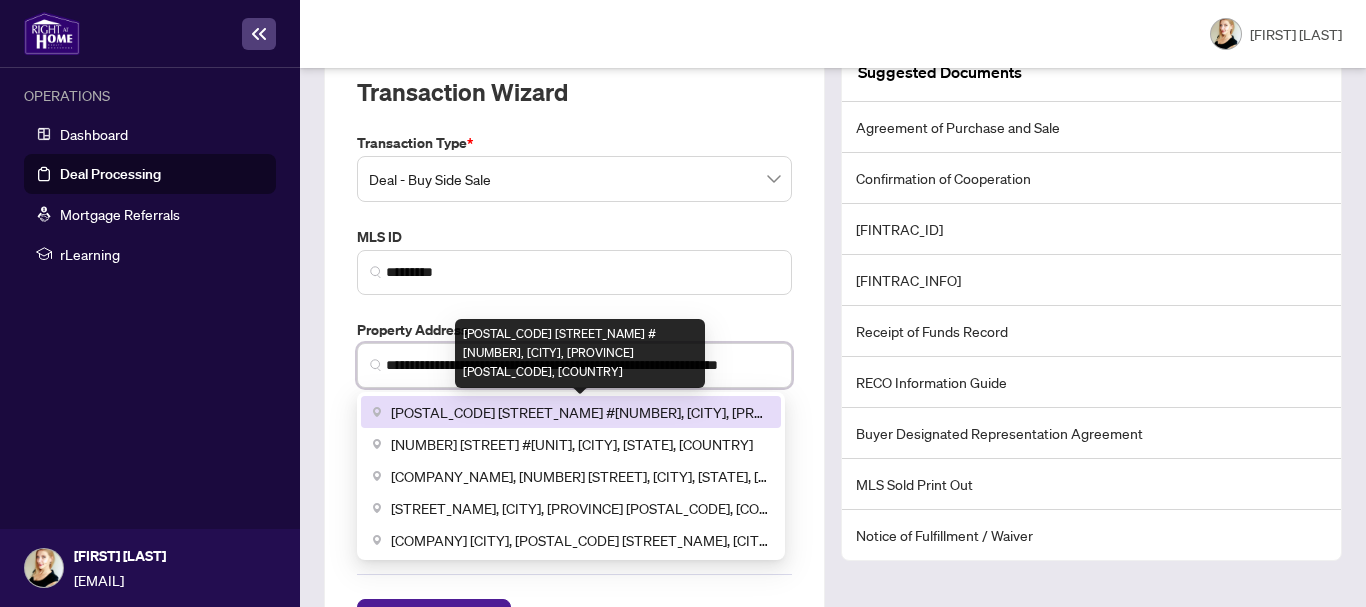 click on "[POSTAL_CODE] [STREET_NAME] #[NUMBER], [CITY], [PROVINCE] [POSTAL_CODE], [COUNTRY]" at bounding box center [580, 412] 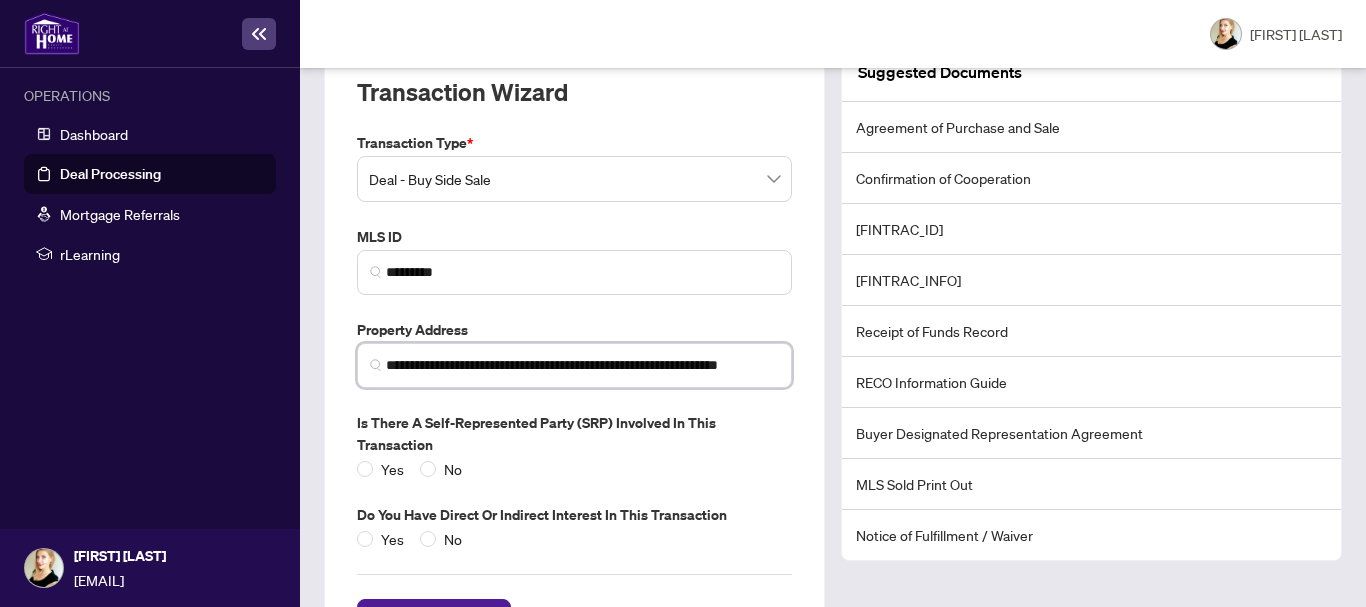 type on "**********" 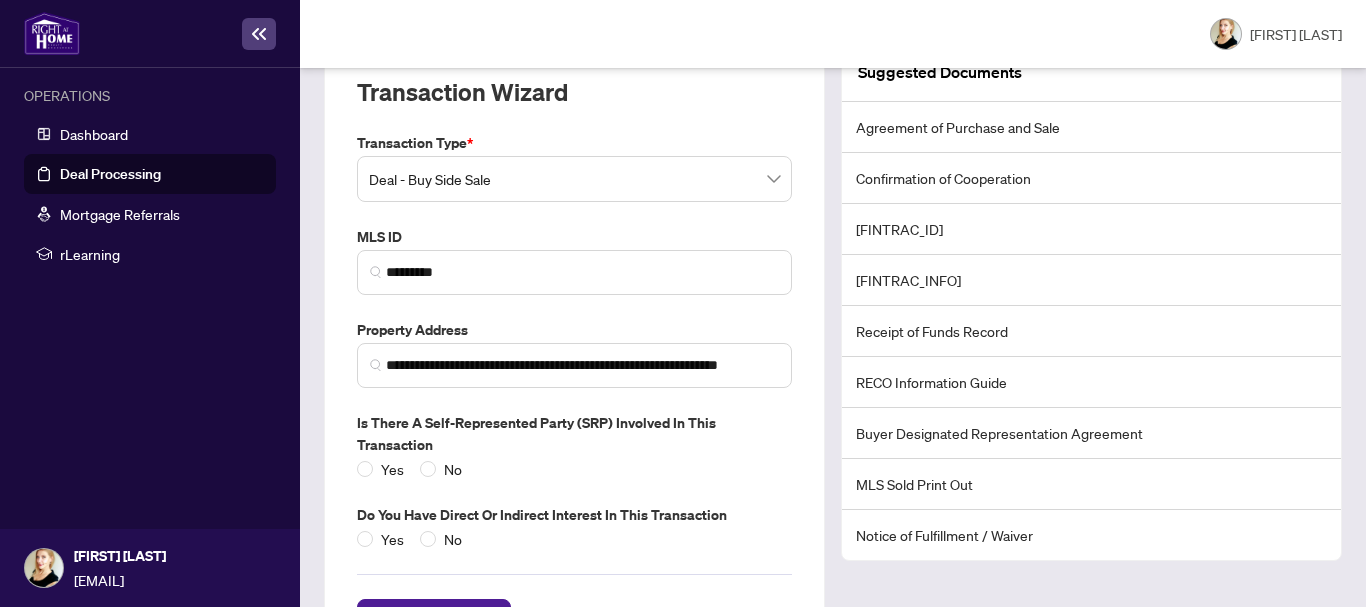 click on "**********" at bounding box center [574, 358] 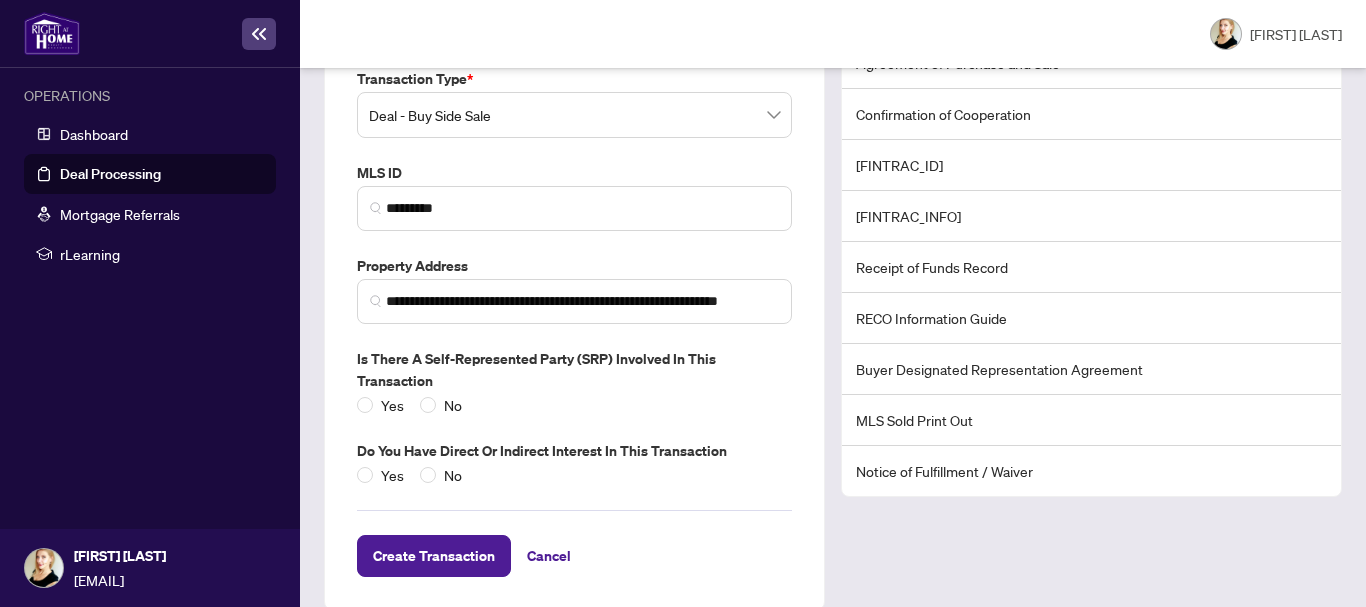 scroll, scrollTop: 290, scrollLeft: 0, axis: vertical 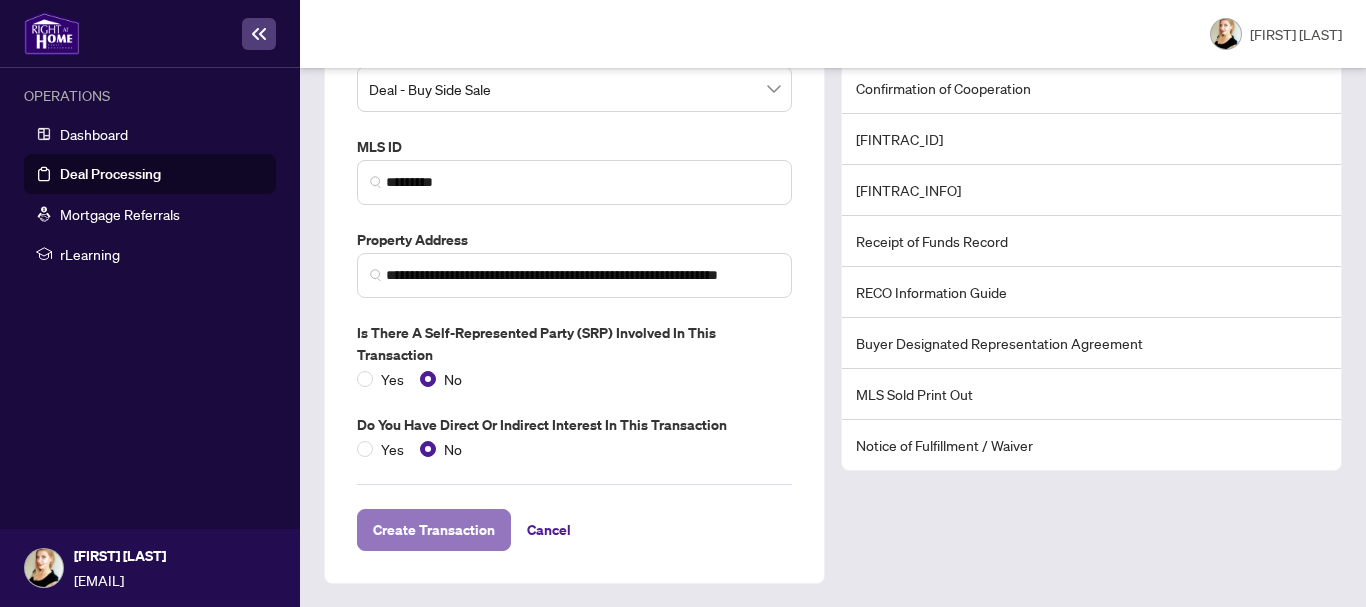 click on "Create Transaction" at bounding box center [434, 530] 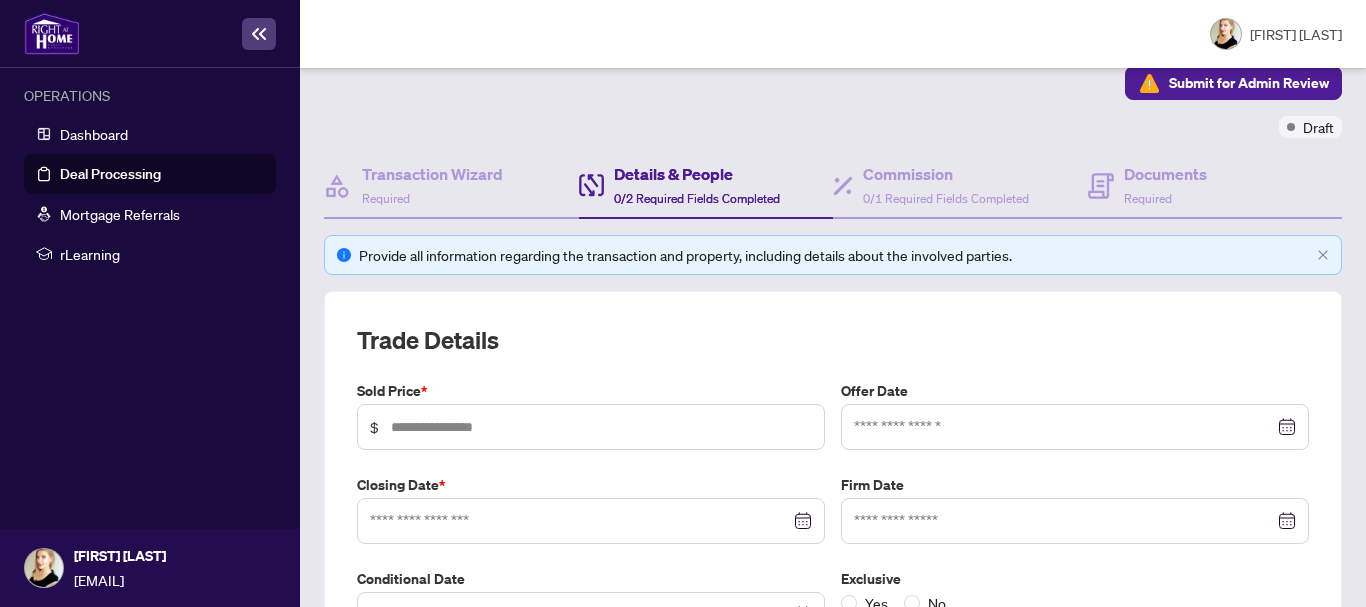 scroll, scrollTop: 207, scrollLeft: 0, axis: vertical 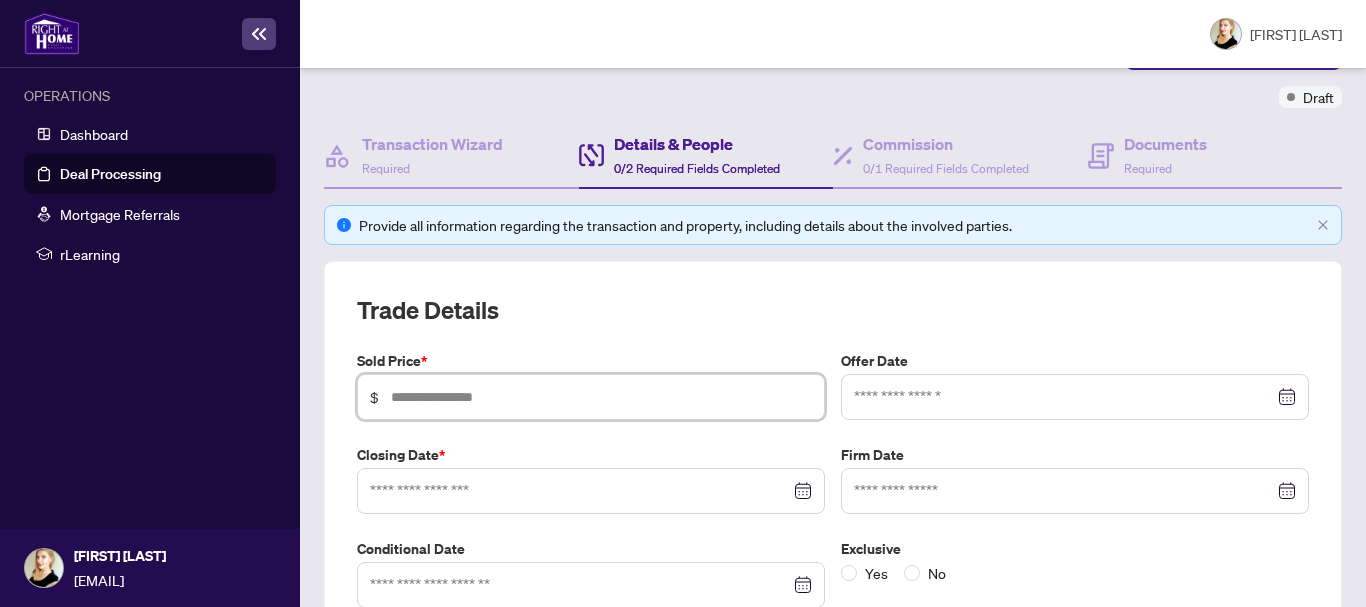 click at bounding box center [601, 397] 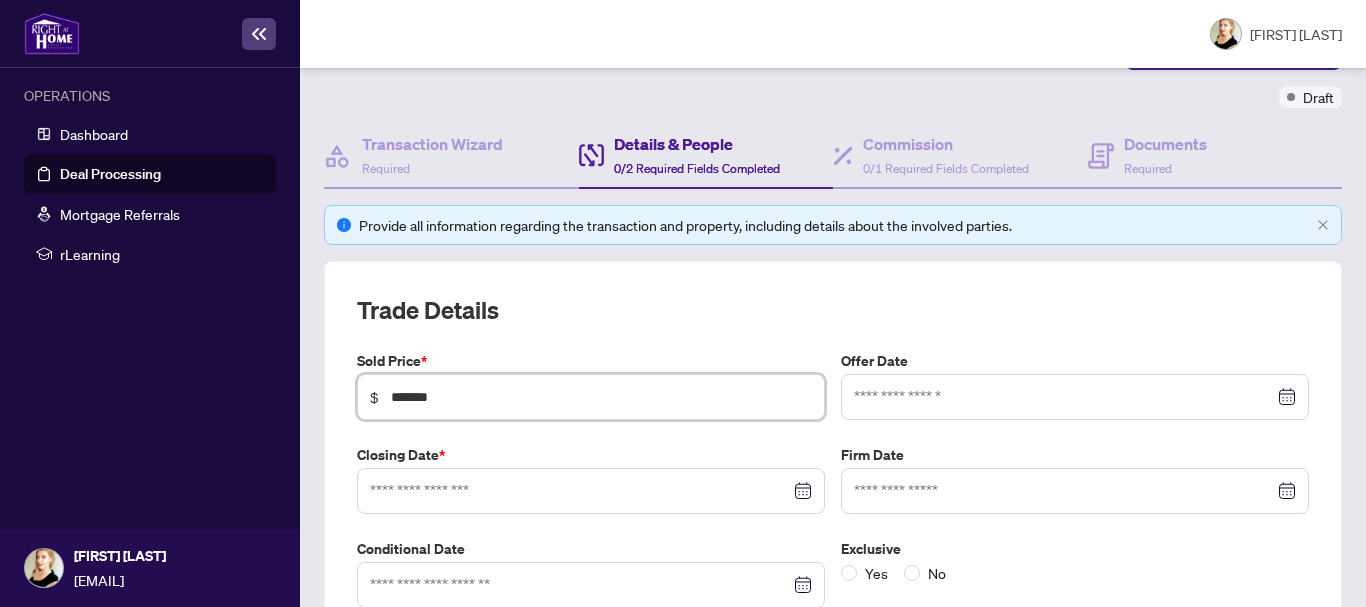 type on "*******" 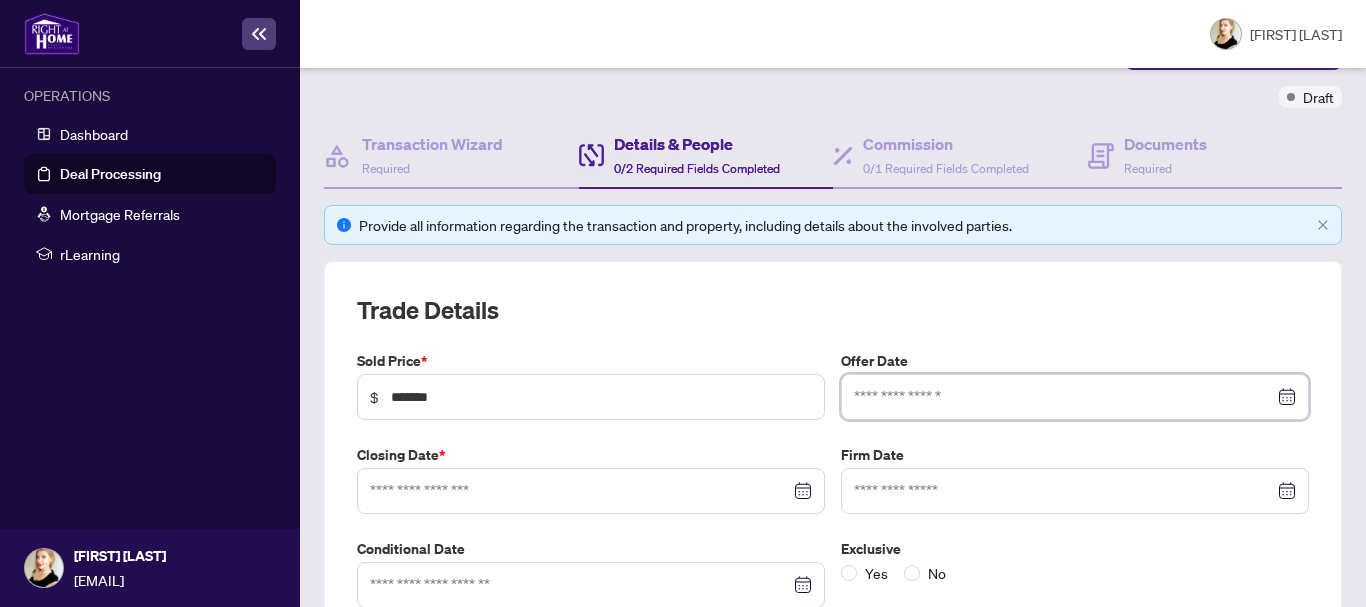 click at bounding box center (1064, 397) 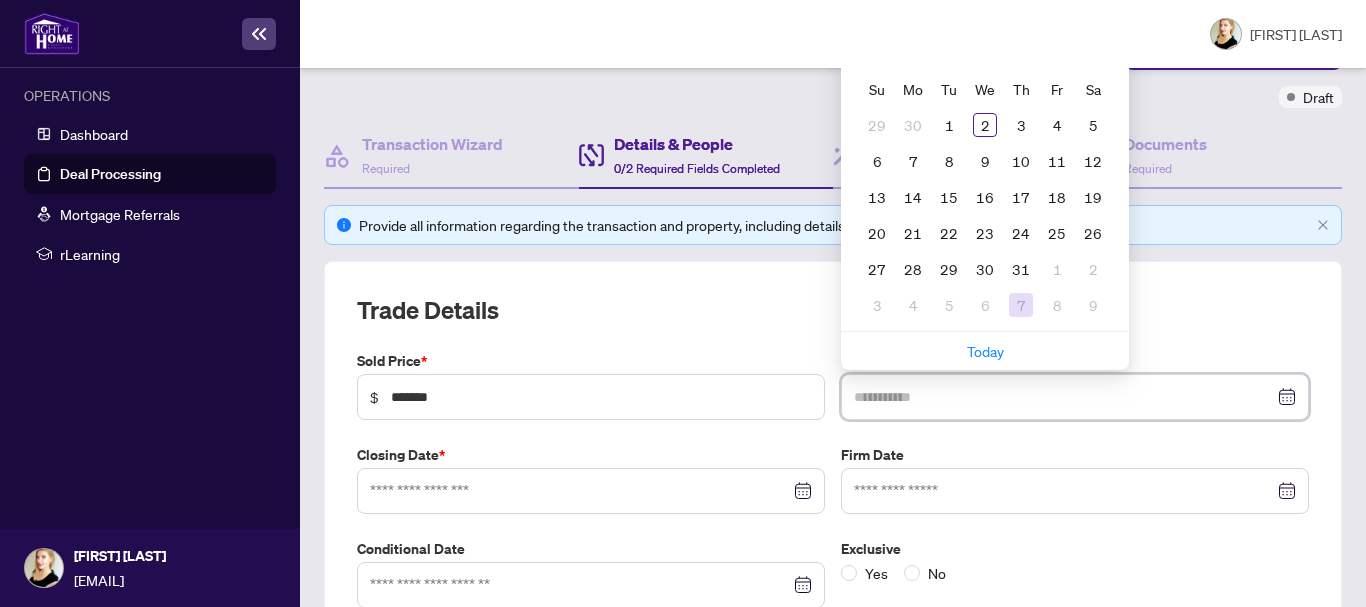 scroll, scrollTop: 107, scrollLeft: 0, axis: vertical 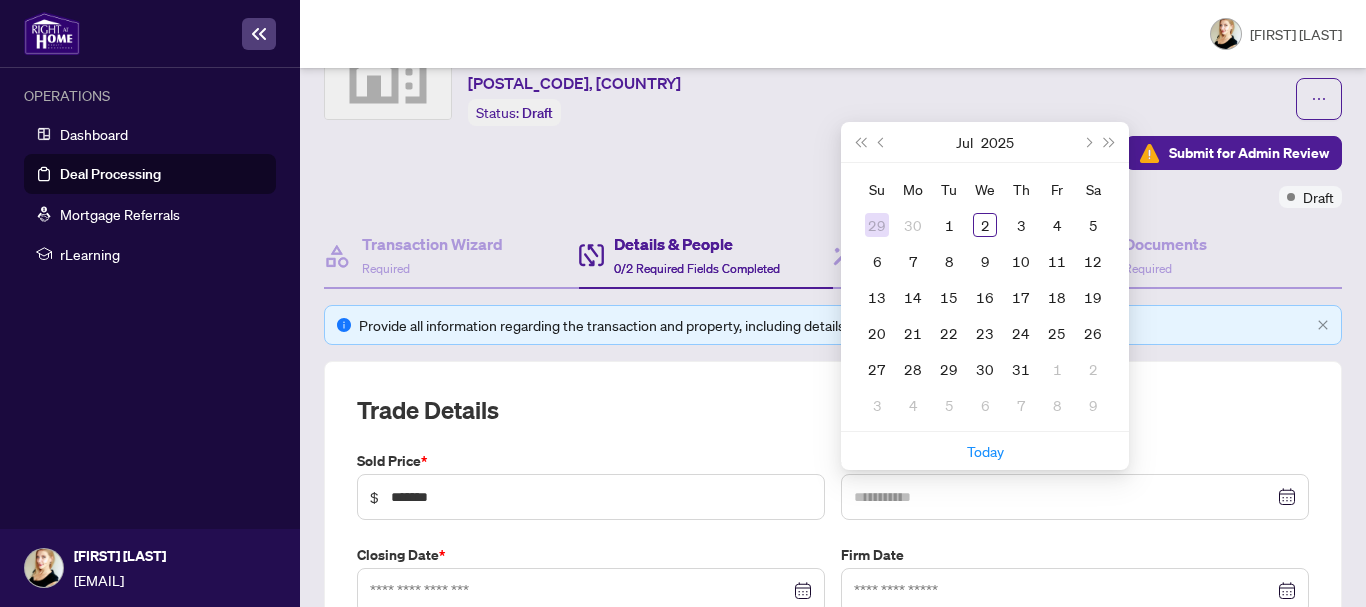 click on "29" at bounding box center (877, 225) 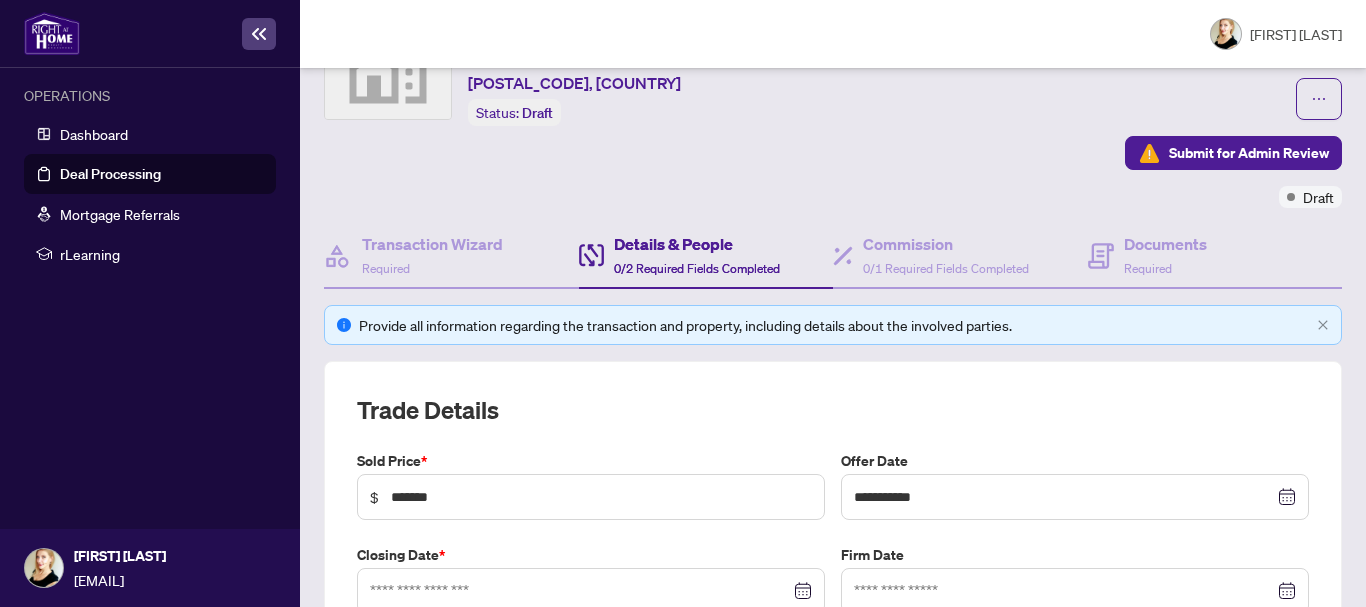 click on "Trade Details" at bounding box center (833, 410) 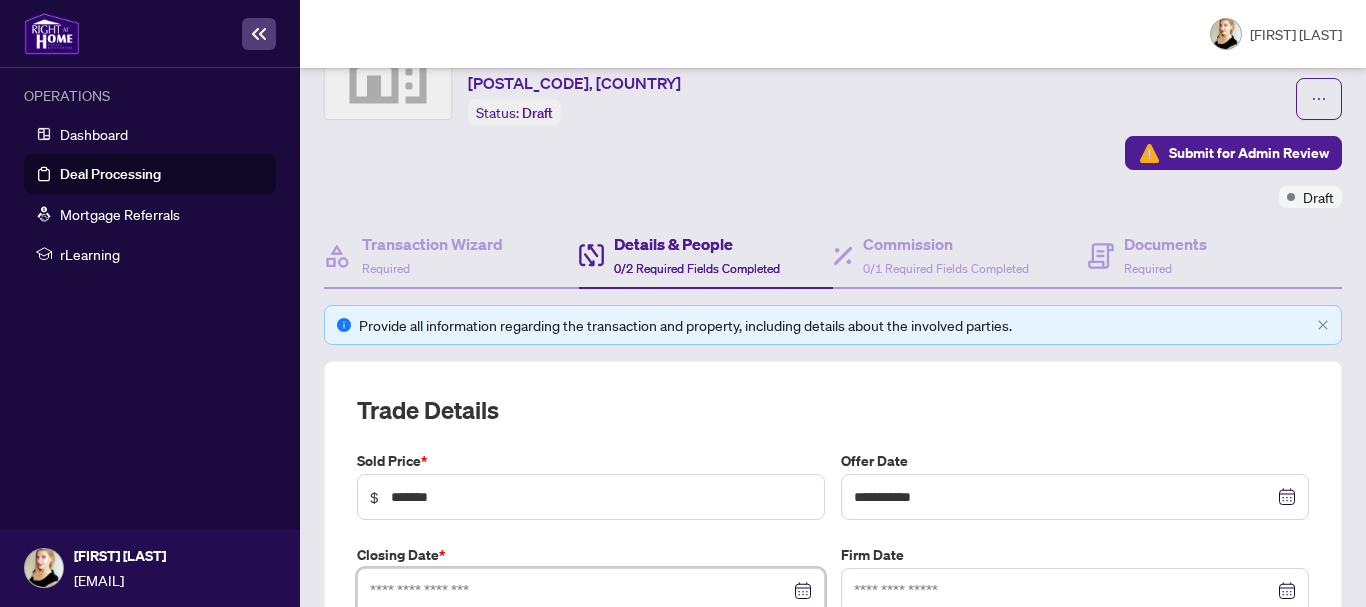 click at bounding box center (580, 591) 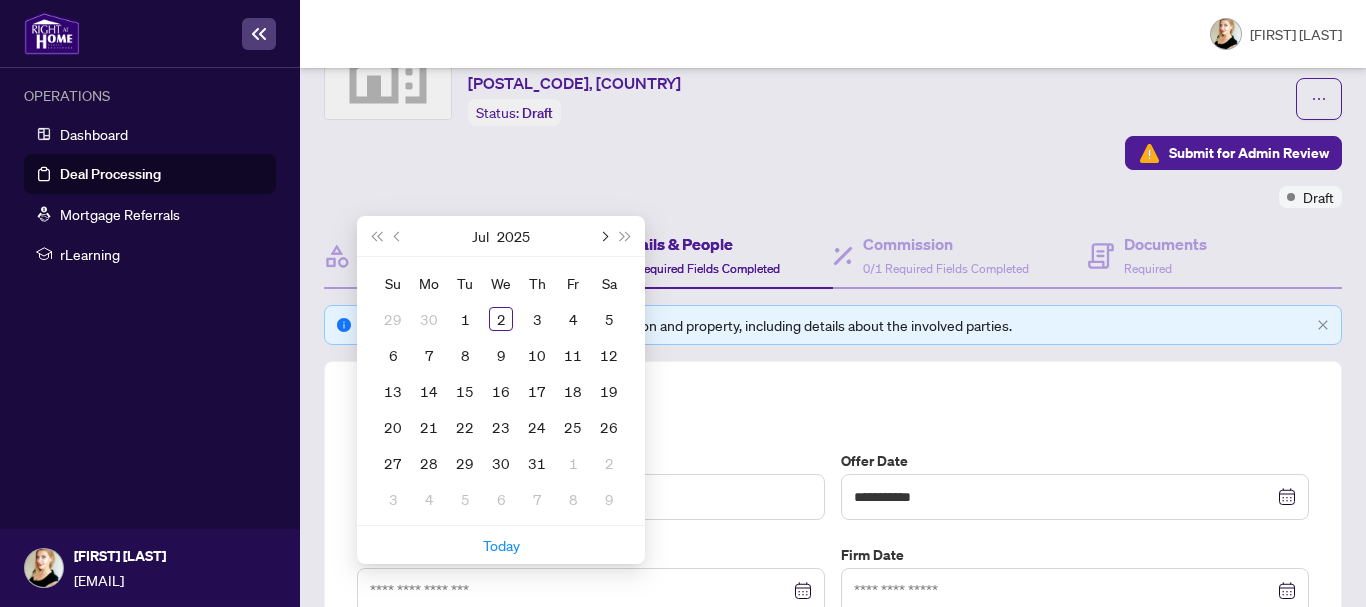 click at bounding box center [0, 0] 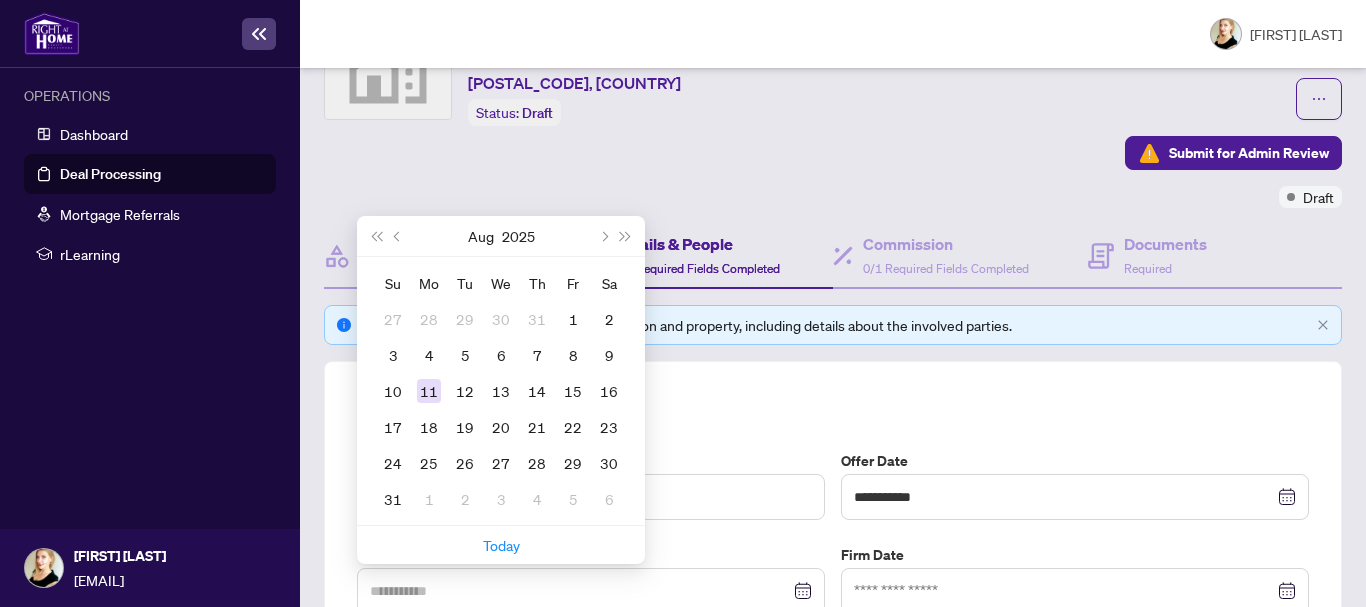 click on "11" at bounding box center [429, 391] 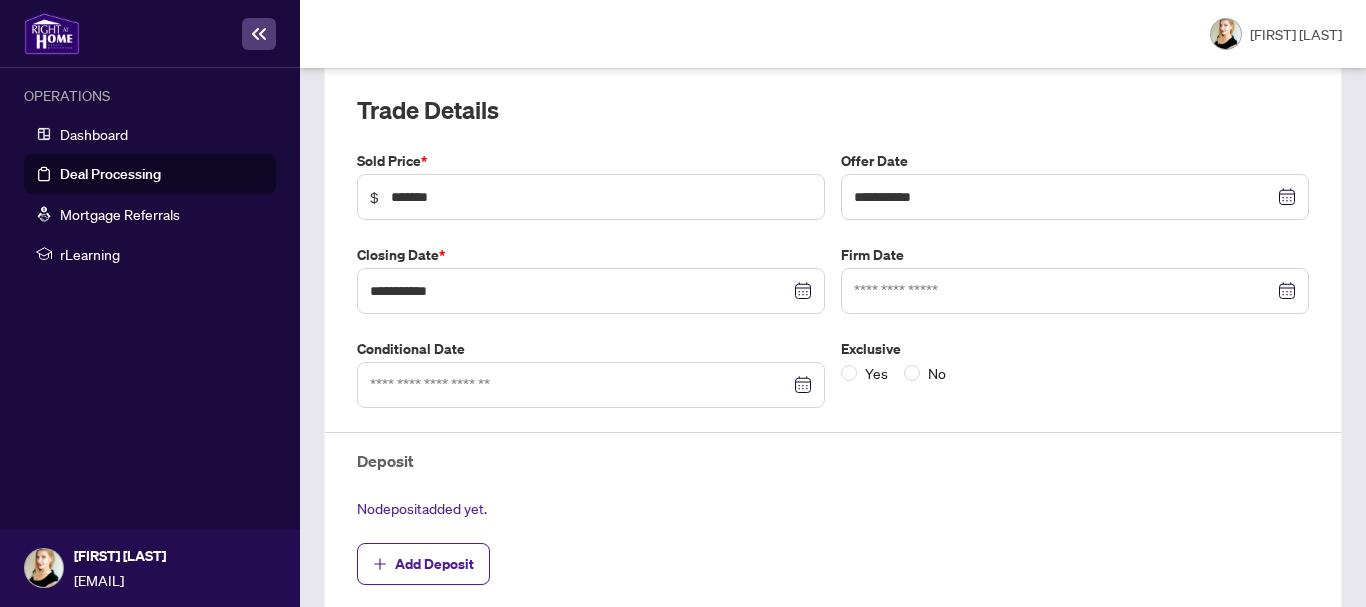 scroll, scrollTop: 507, scrollLeft: 0, axis: vertical 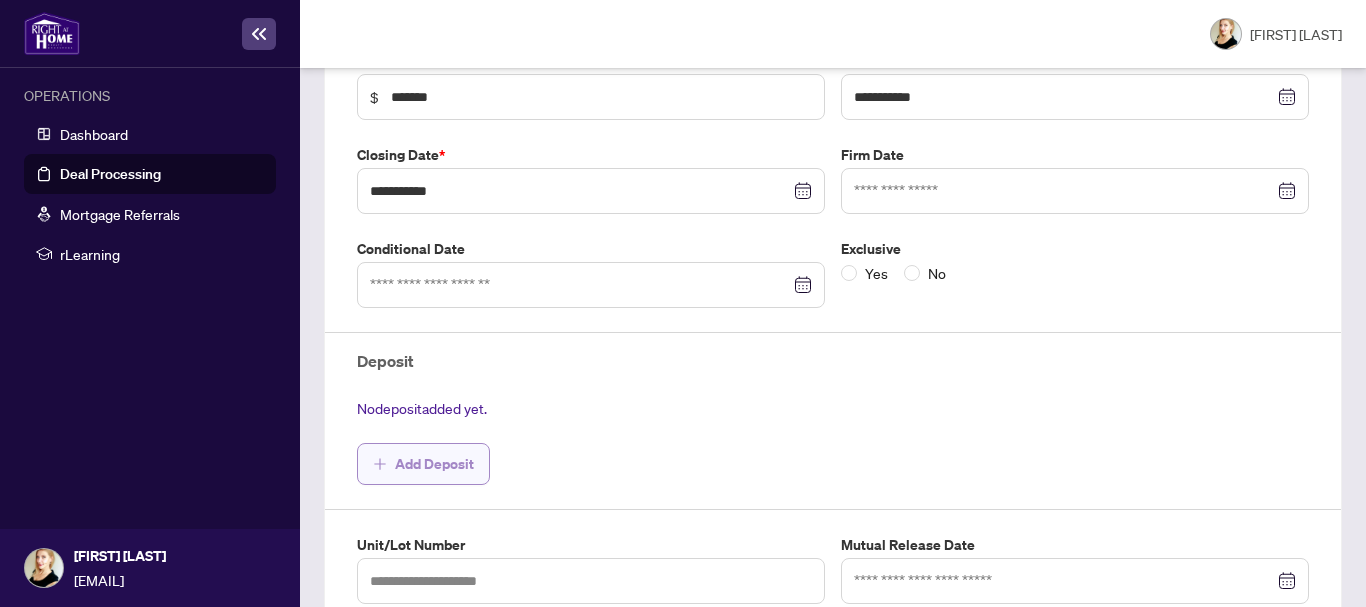 click on "Add Deposit" at bounding box center (423, 464) 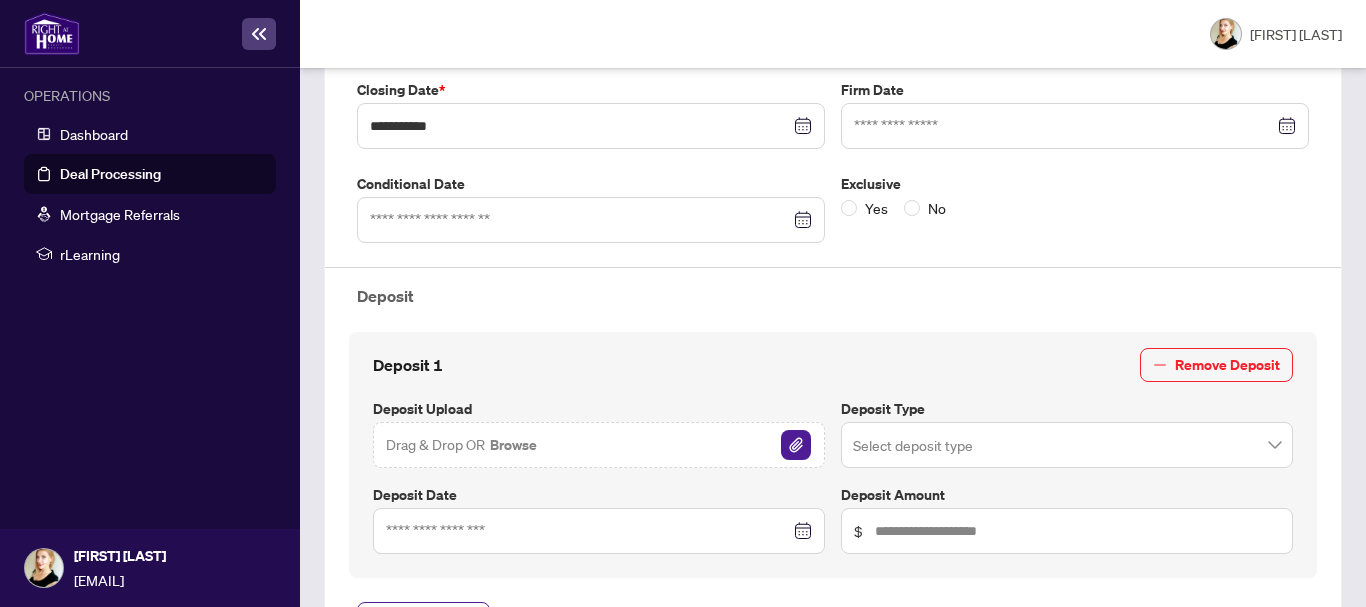 scroll, scrollTop: 607, scrollLeft: 0, axis: vertical 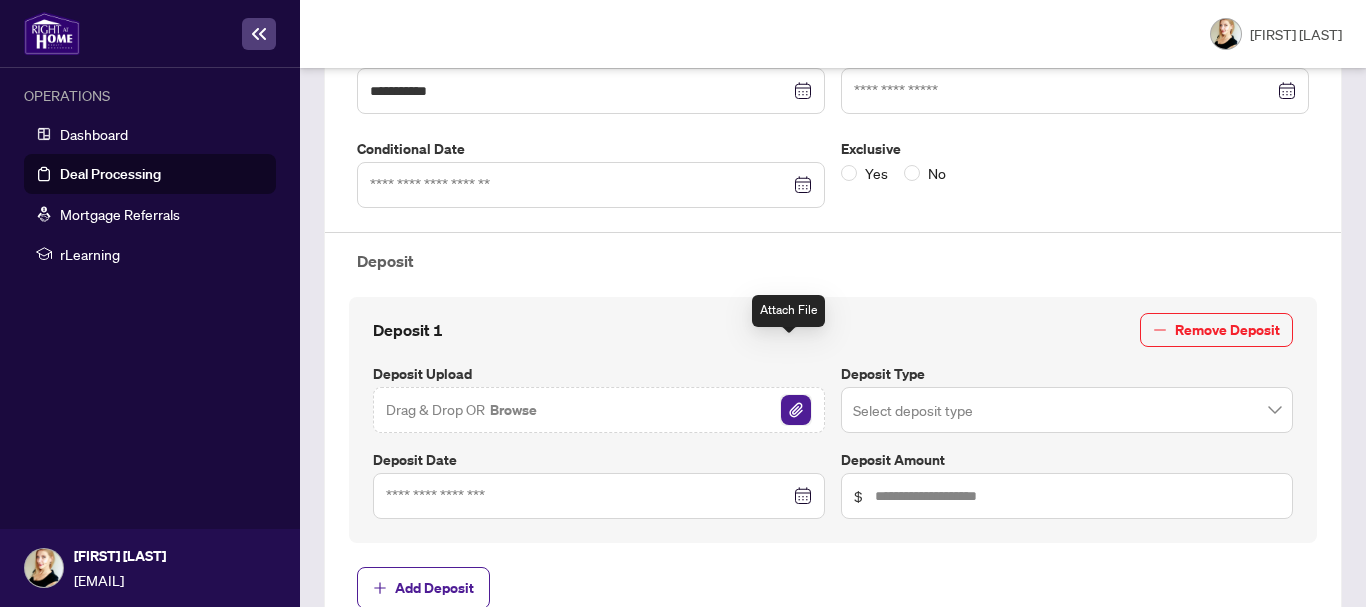 click at bounding box center [796, 410] 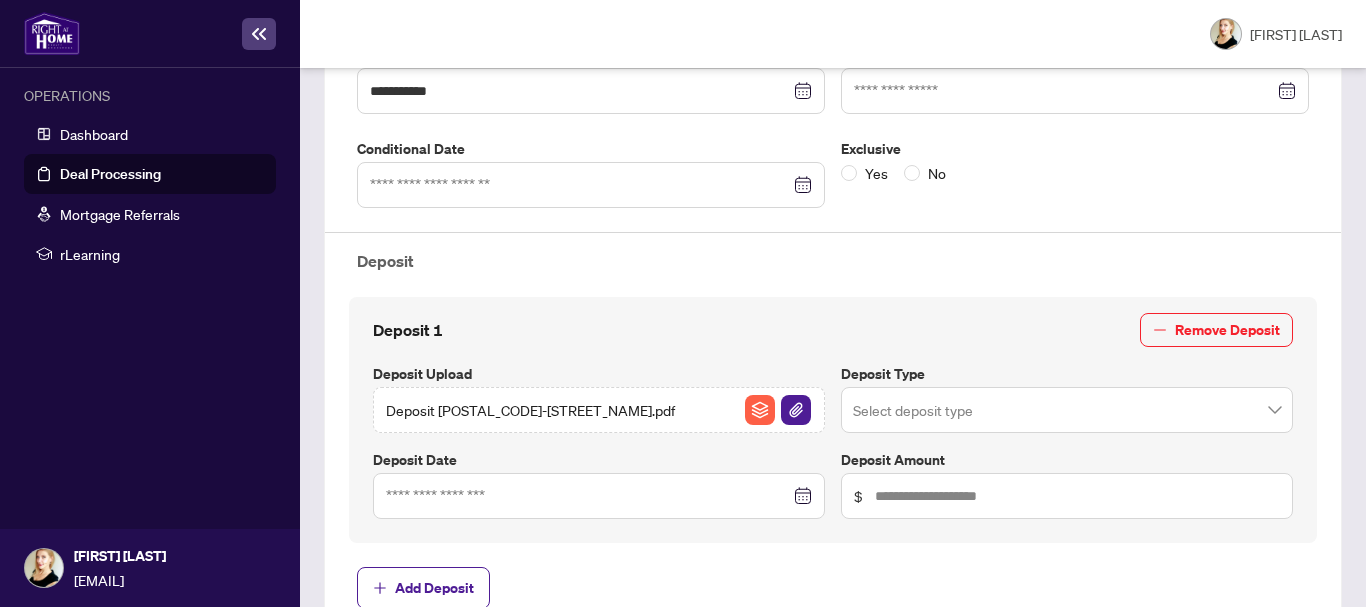 click at bounding box center [1067, 410] 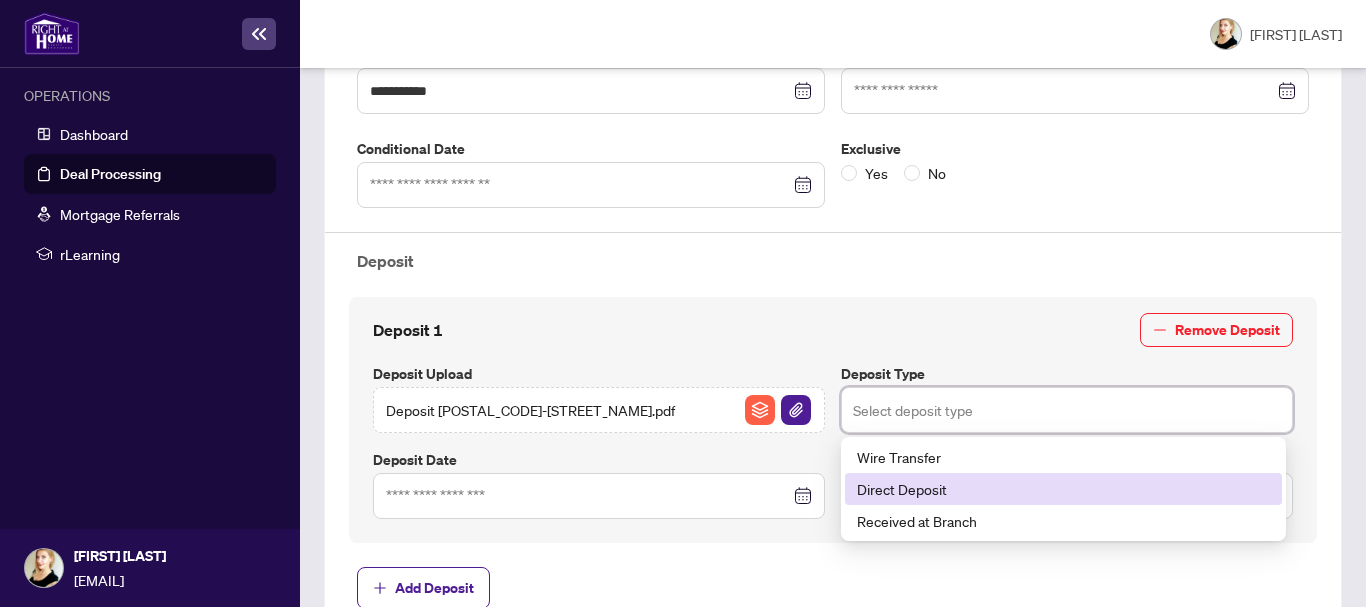 click on "Direct Deposit" at bounding box center (1063, 489) 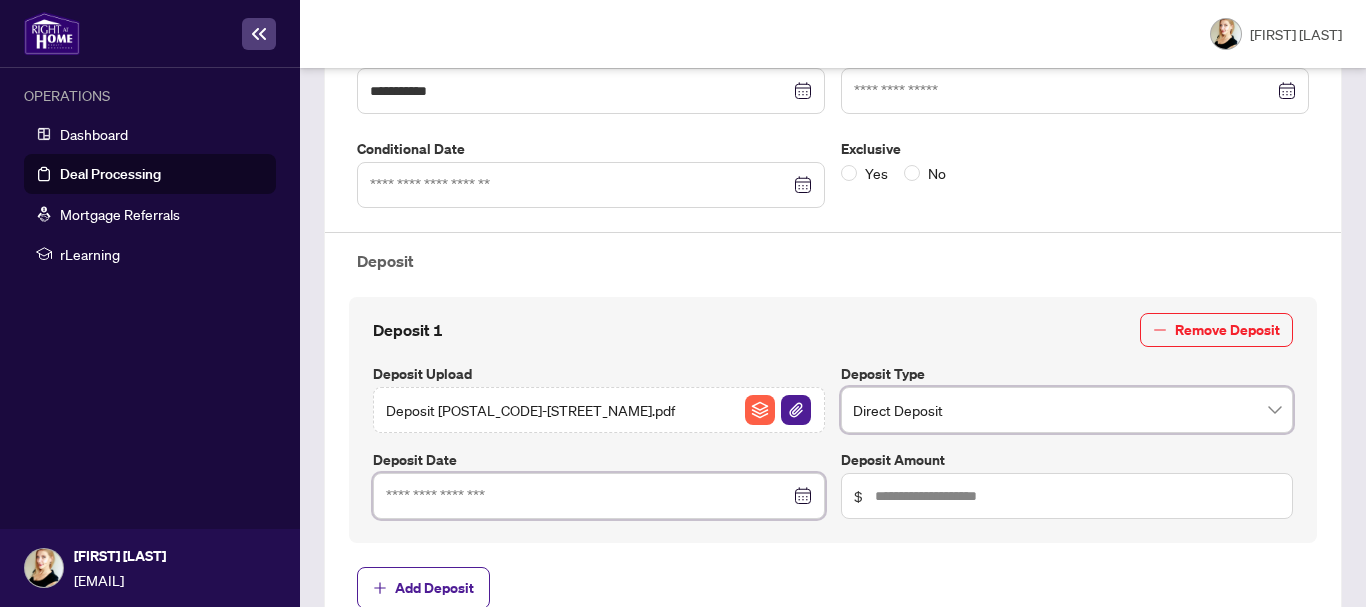 click at bounding box center [588, 496] 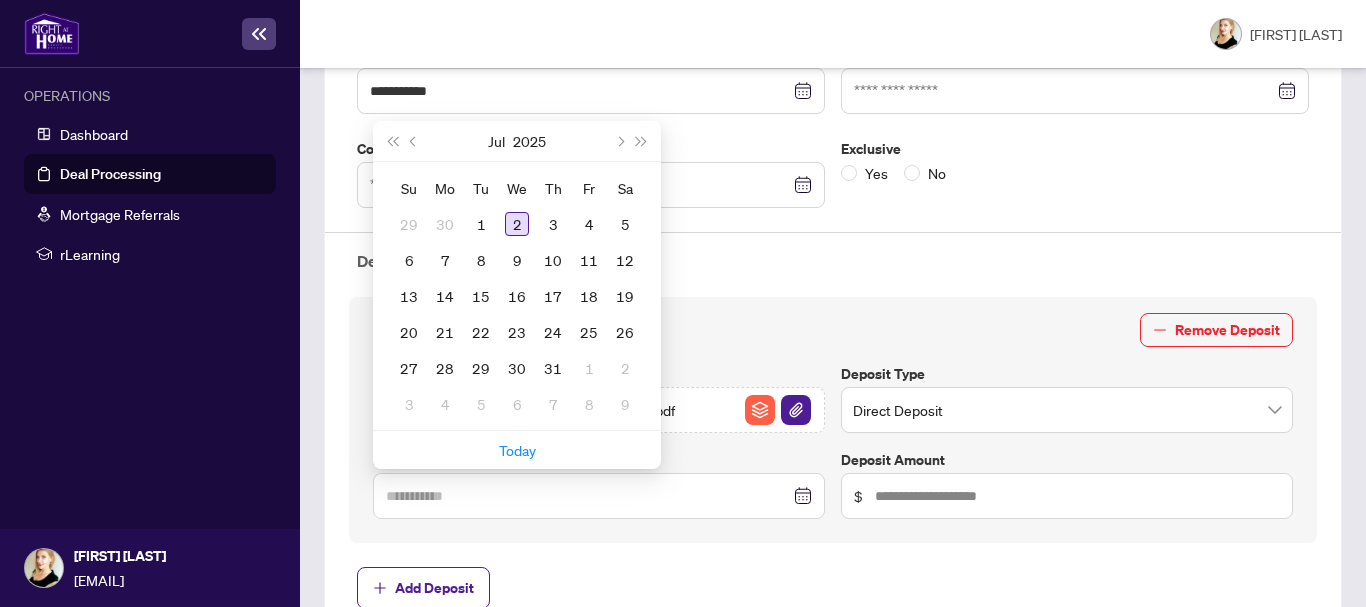 click on "2" at bounding box center (517, 224) 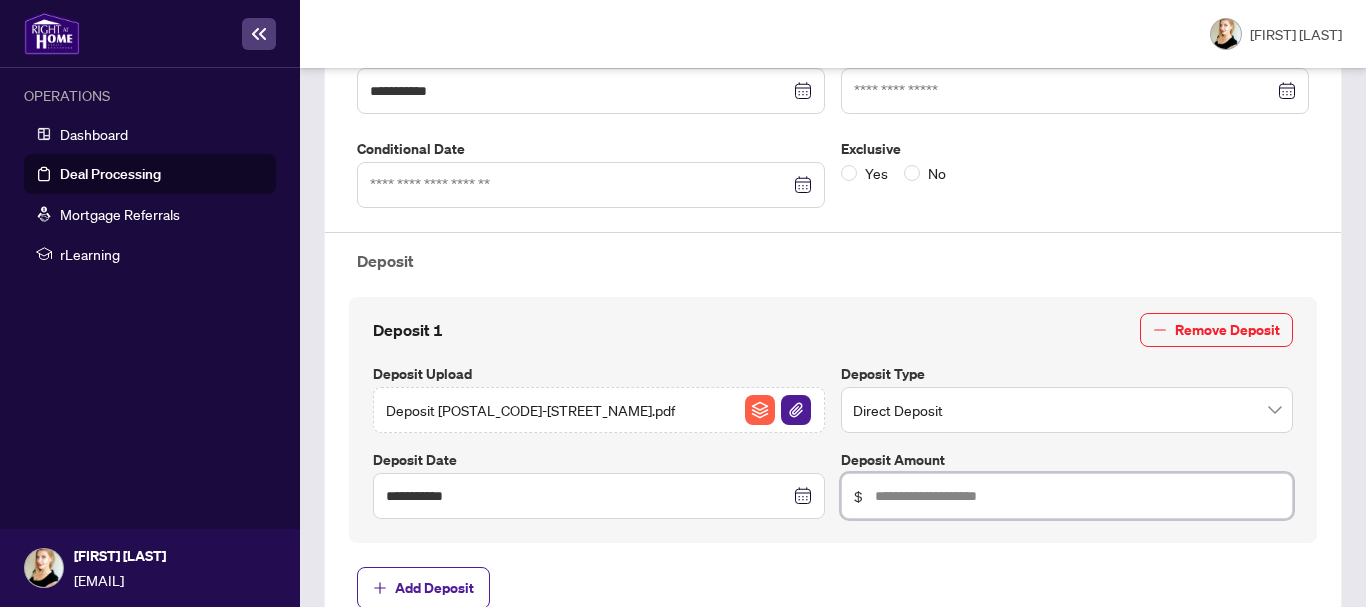 click at bounding box center (1077, 496) 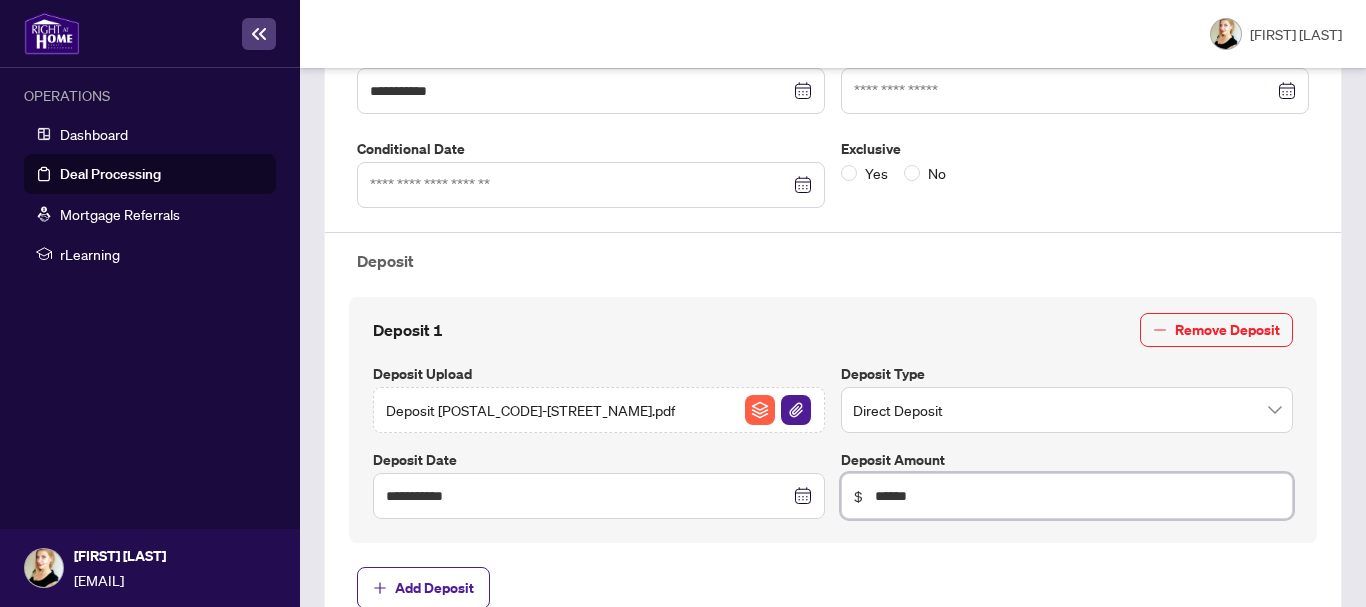 type on "******" 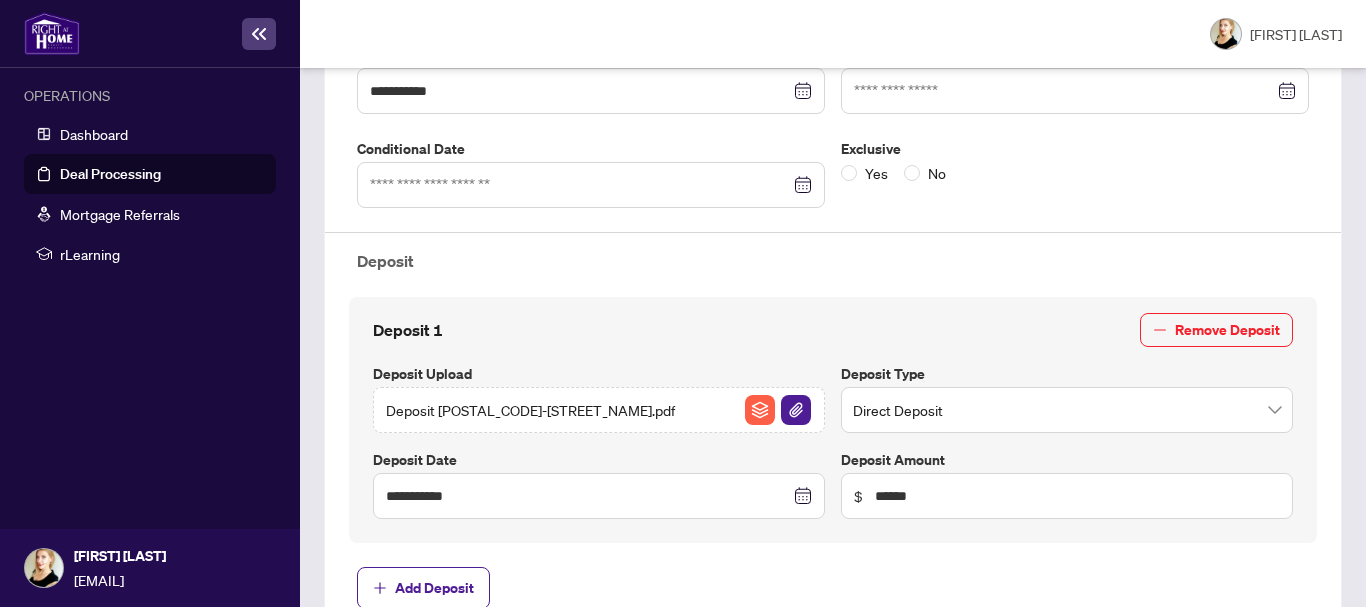 click on "Add Deposit" at bounding box center (833, 588) 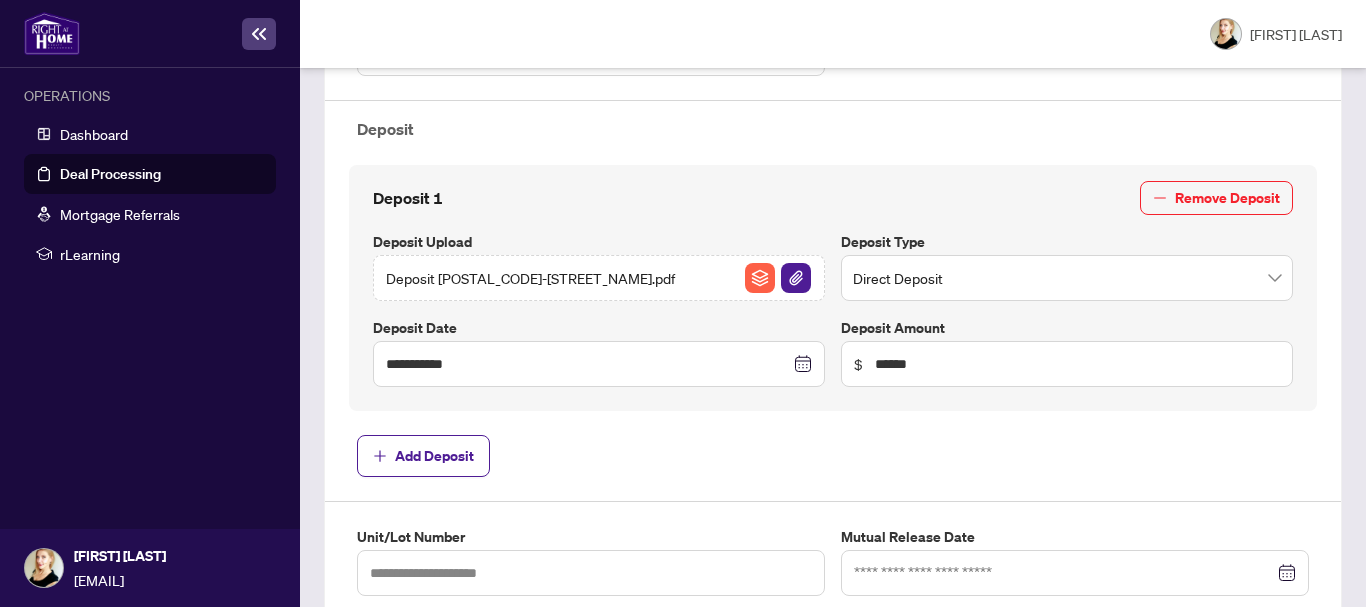 scroll, scrollTop: 907, scrollLeft: 0, axis: vertical 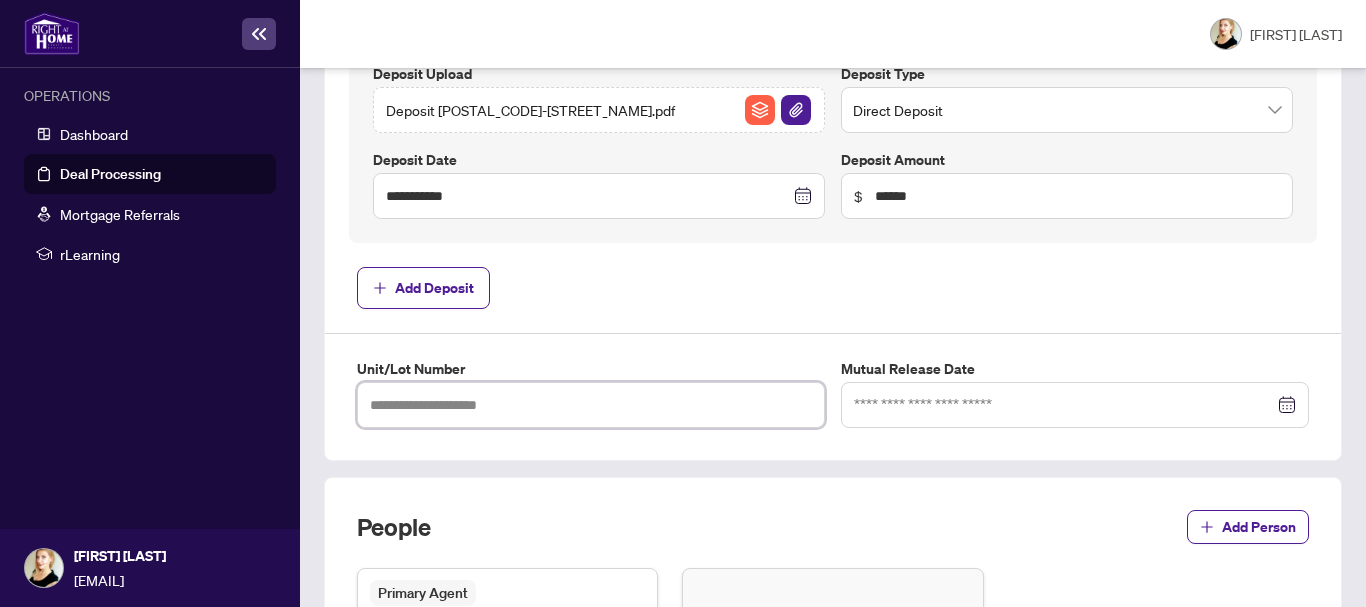click at bounding box center (591, 405) 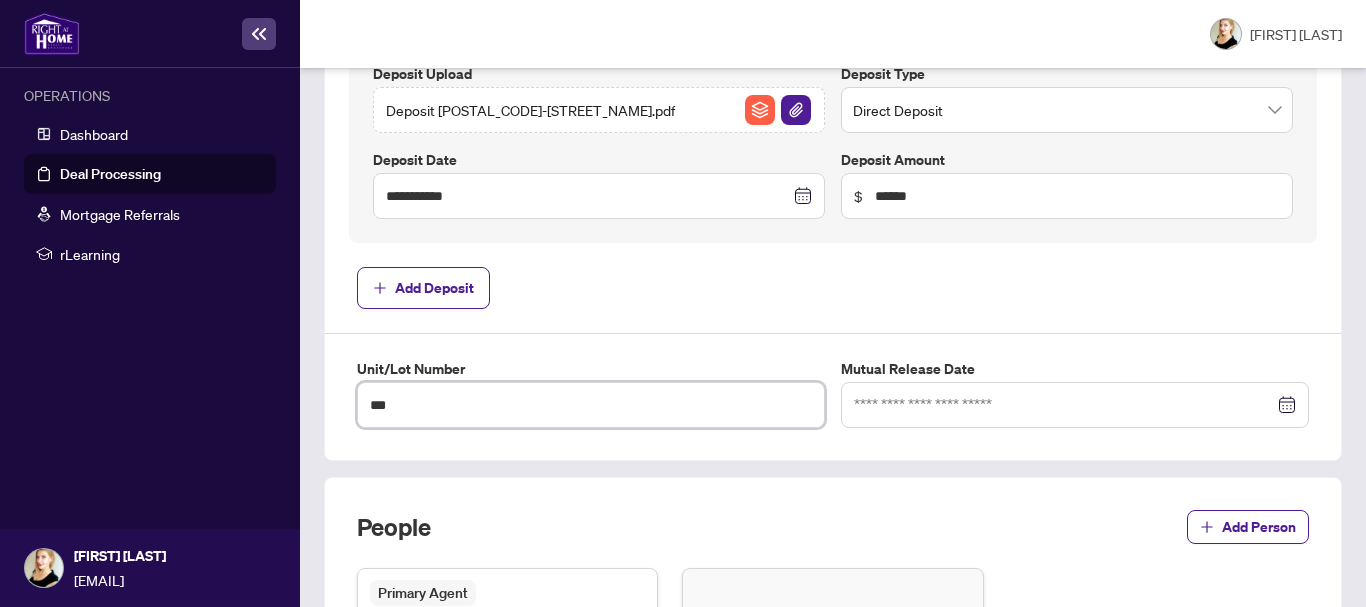 type on "***" 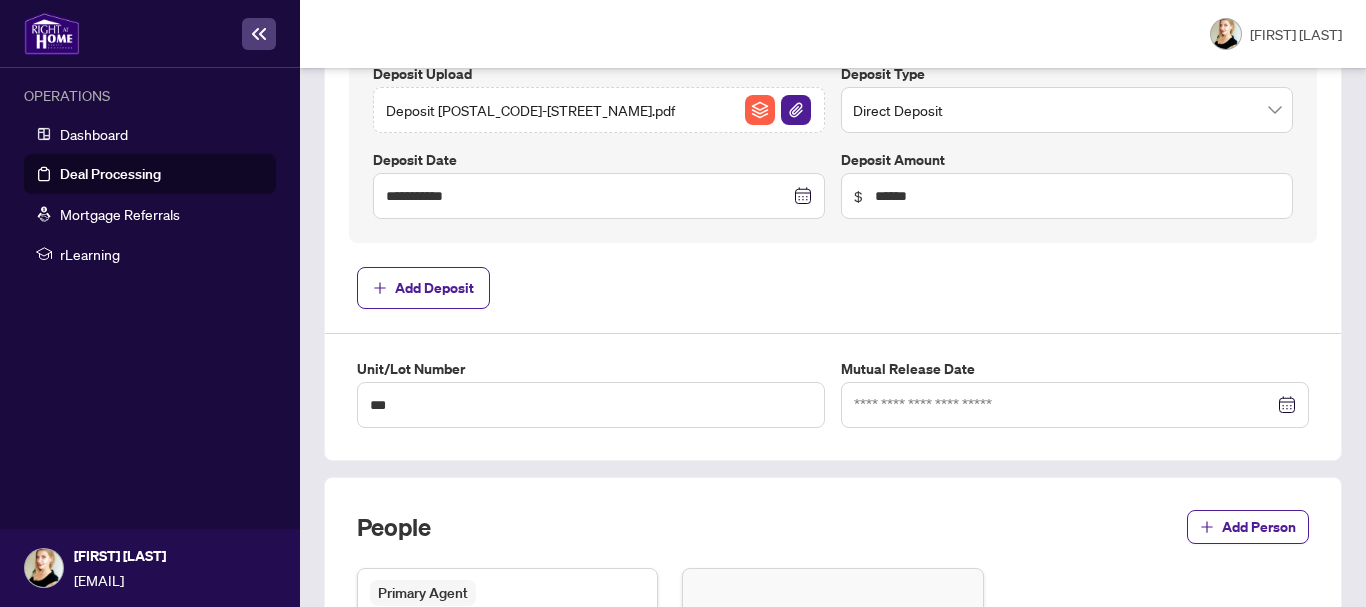 click on "**********" at bounding box center (833, 39) 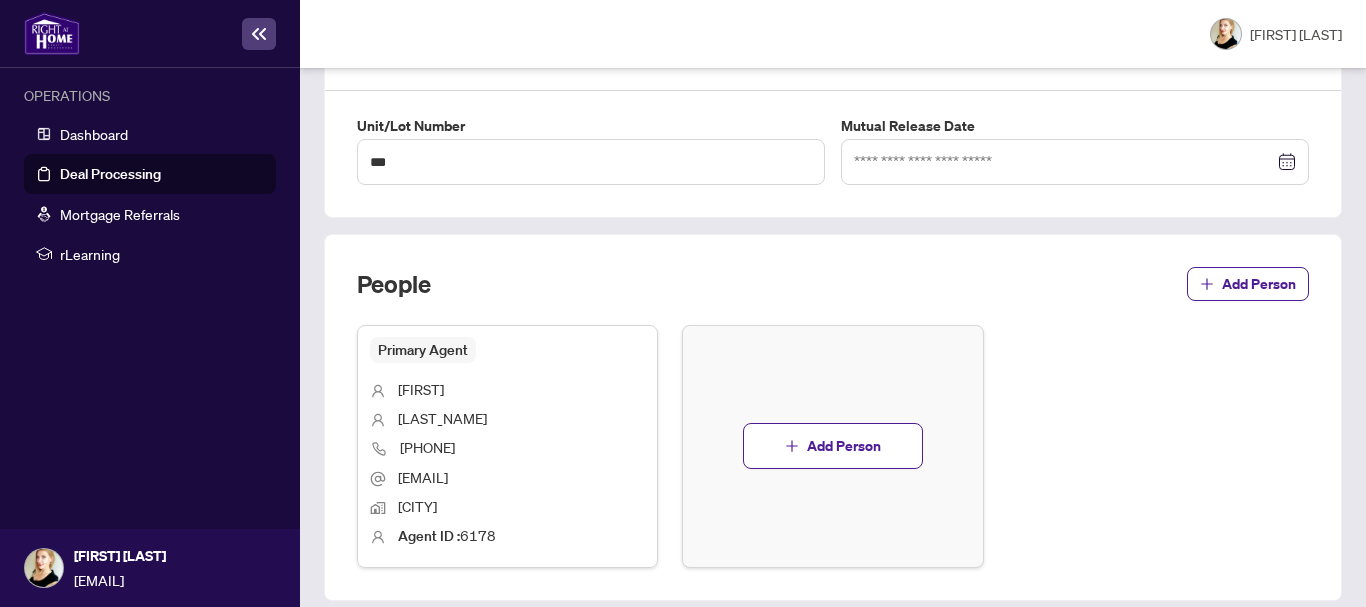 scroll, scrollTop: 1170, scrollLeft: 0, axis: vertical 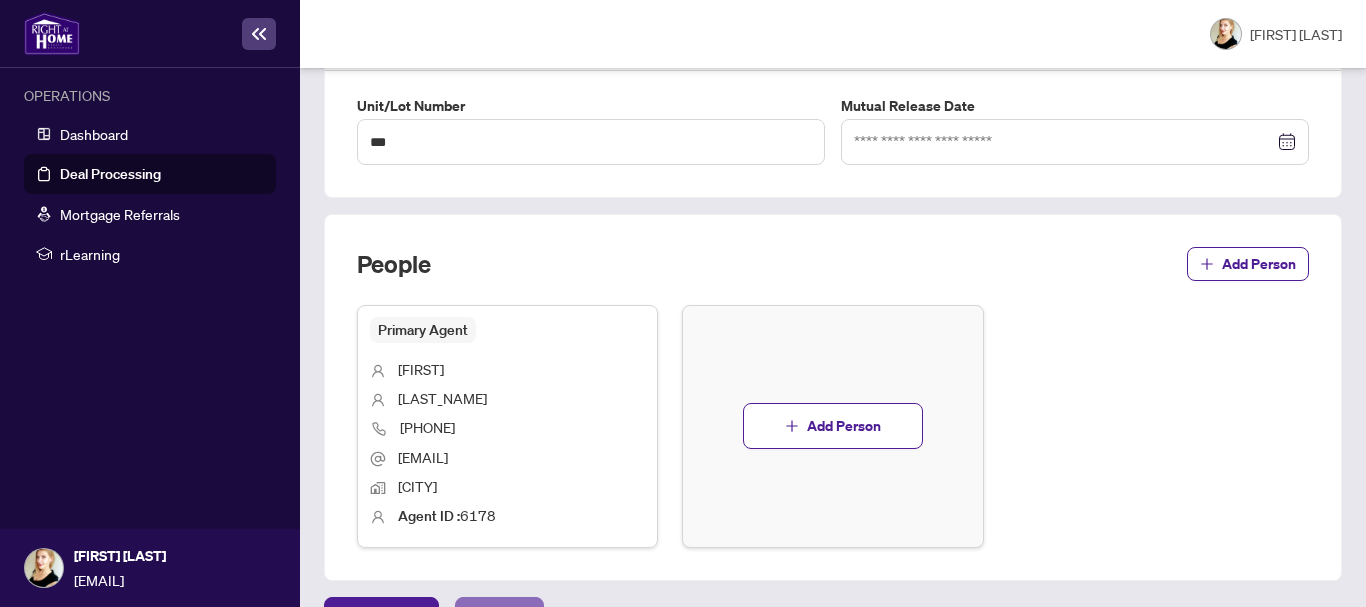 click on "Next Tab" at bounding box center [381, 618] 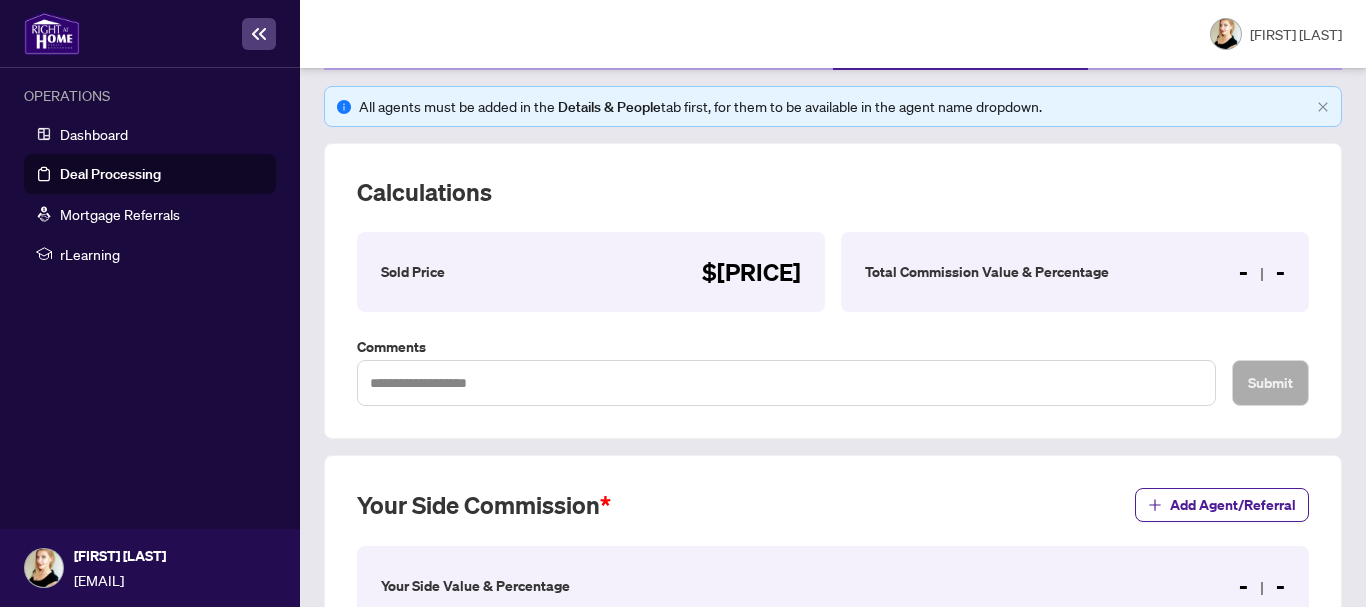 scroll, scrollTop: 353, scrollLeft: 0, axis: vertical 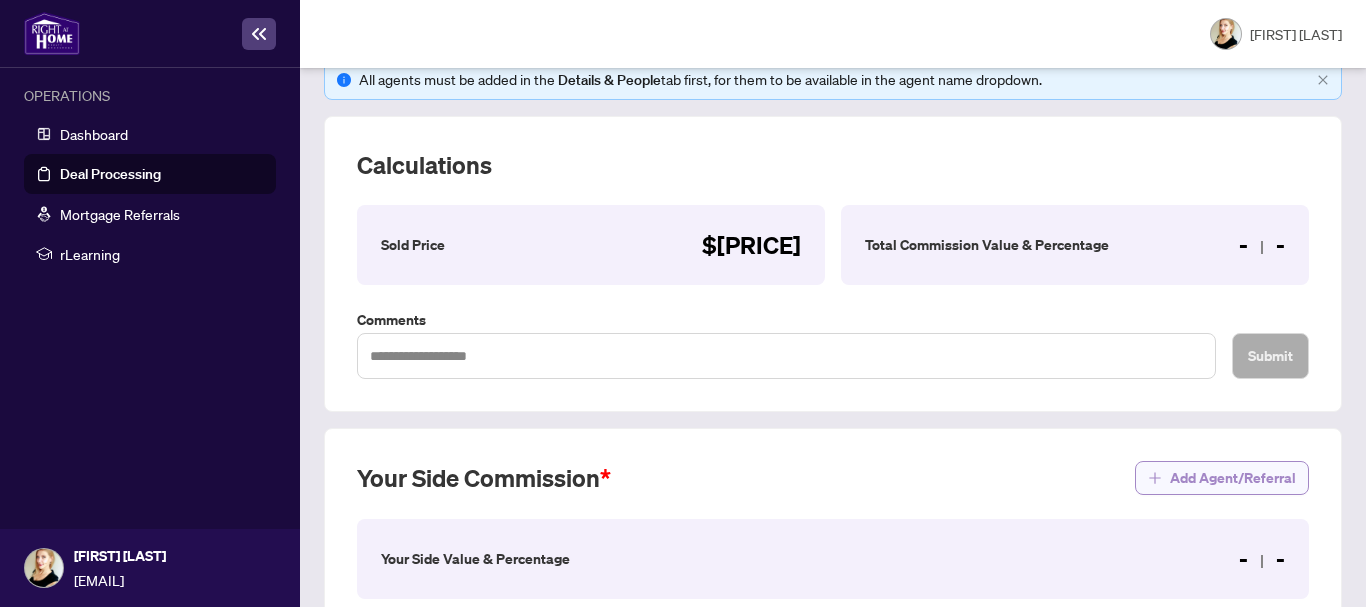 click on "Add Agent/Referral" at bounding box center [1233, 478] 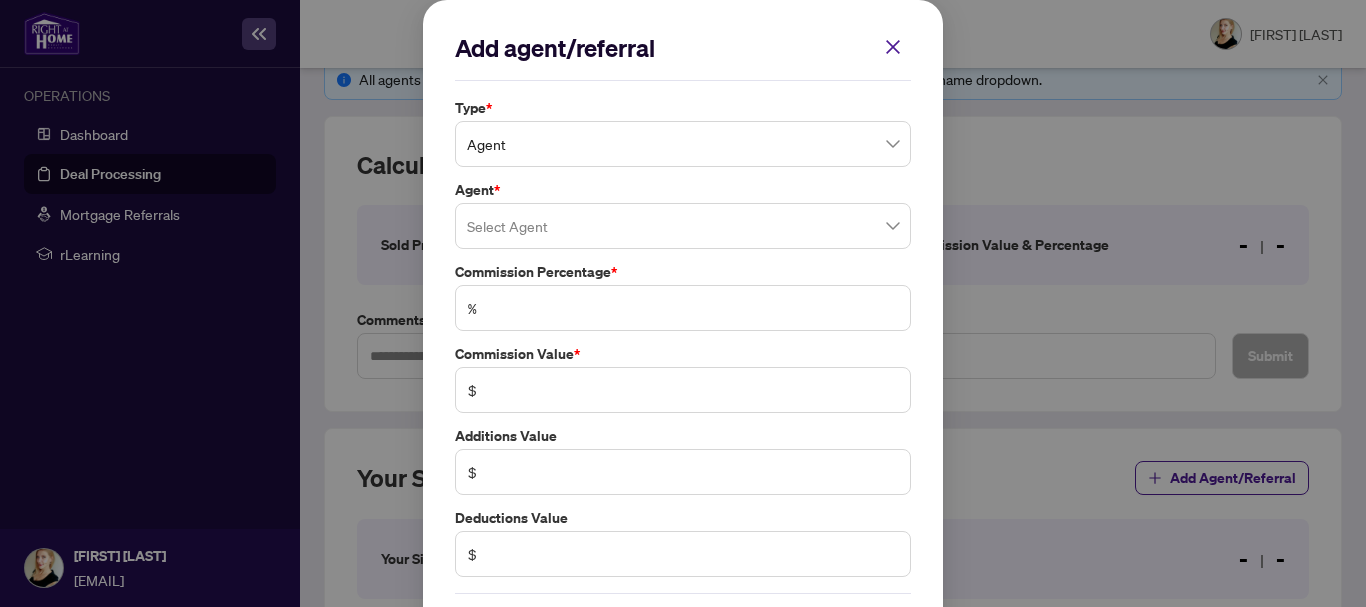 click on "Agent" at bounding box center (683, 144) 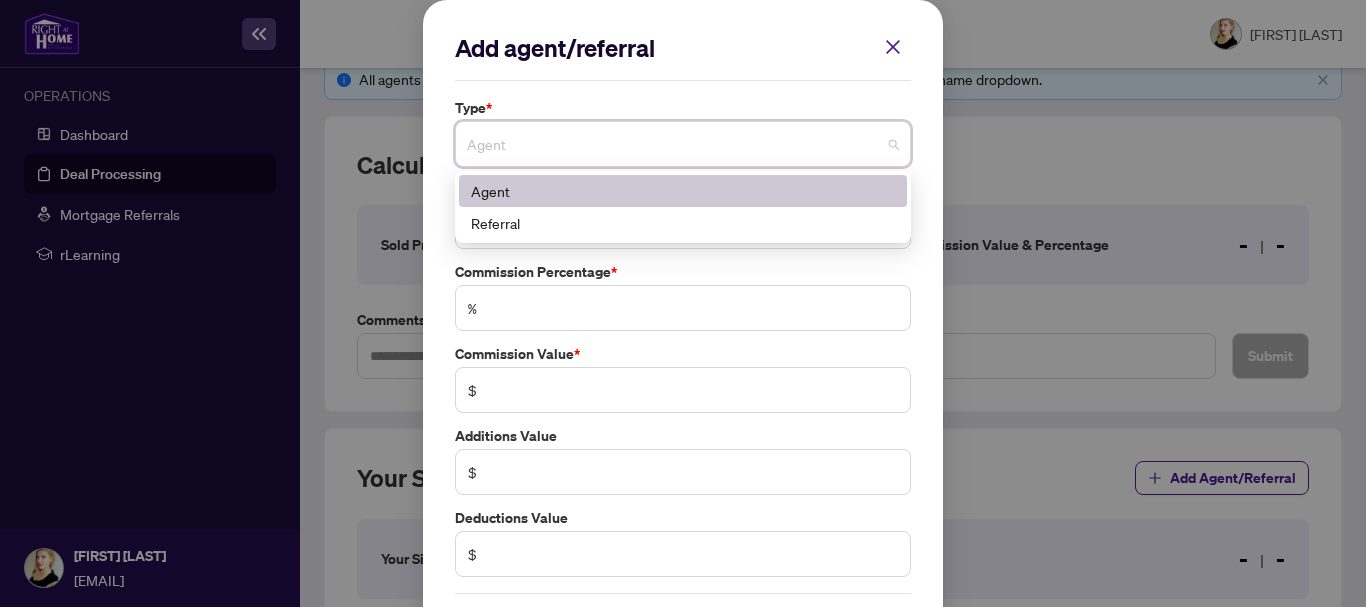 click on "Add agent/referral Type * Agent 0 1 Agent Referral Agent * Select Agent Commission Percentage * % Commission Value * $ Additions Value $ Deductions Value $ Cancel Save Cancel OK" at bounding box center (683, 346) 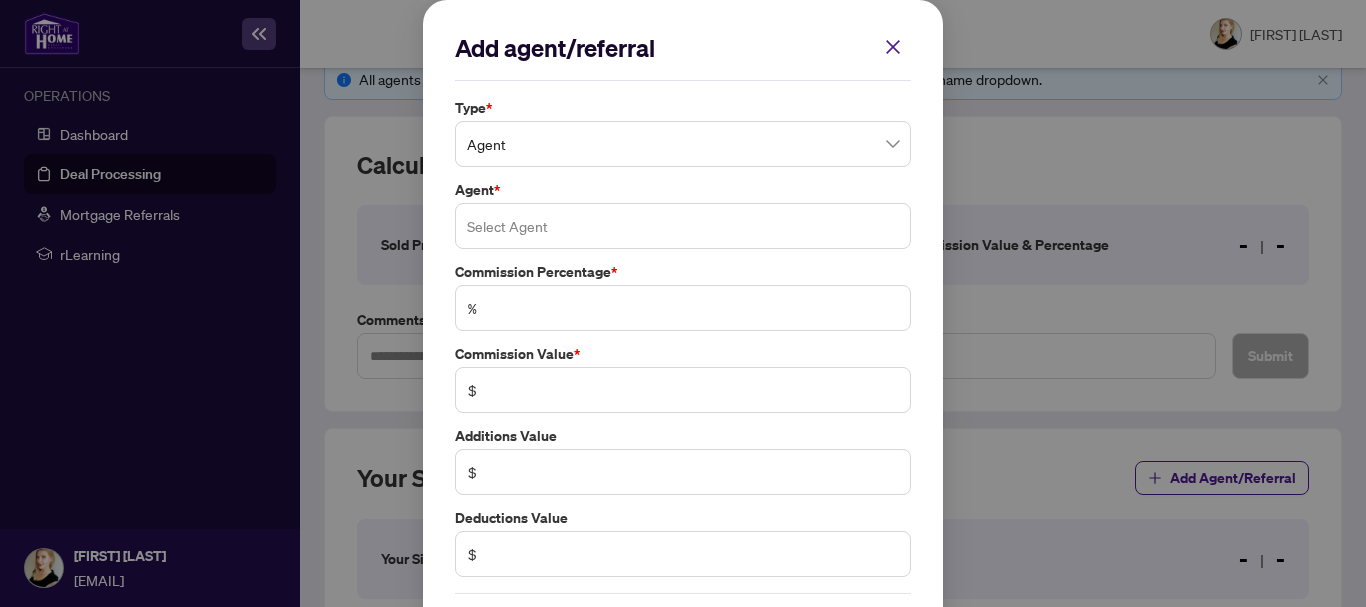 click at bounding box center (683, 226) 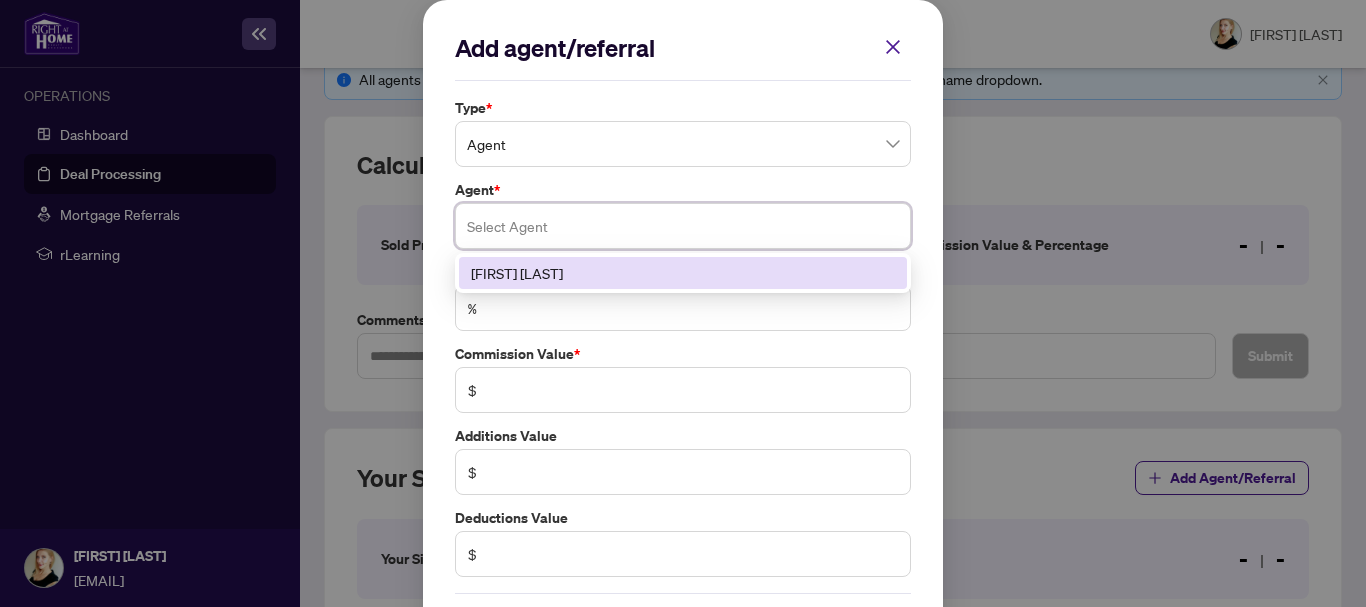 click on "[FIRST] [LAST]" at bounding box center (683, 273) 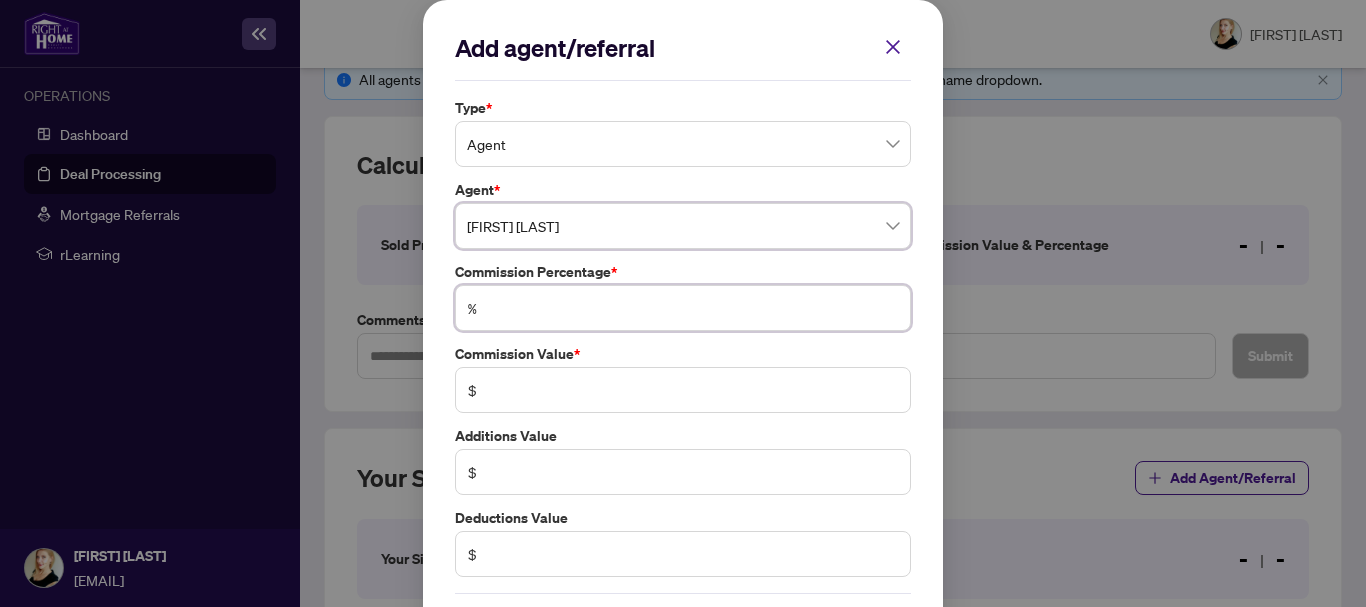 click at bounding box center (693, 308) 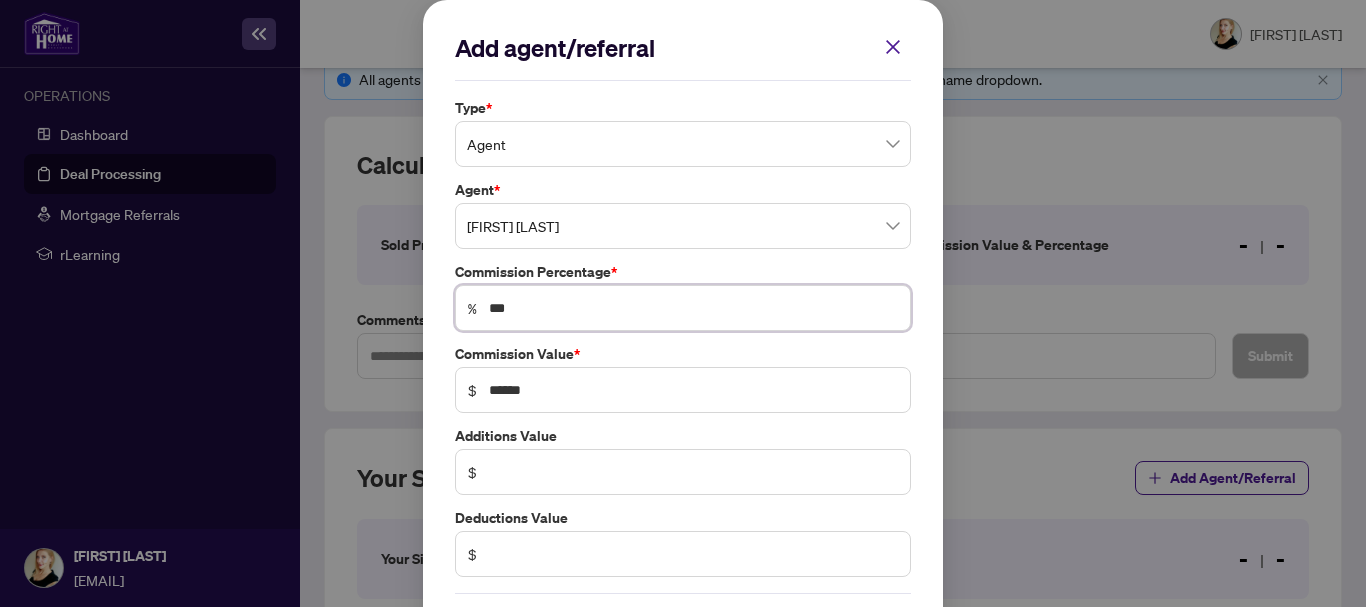 type on "***" 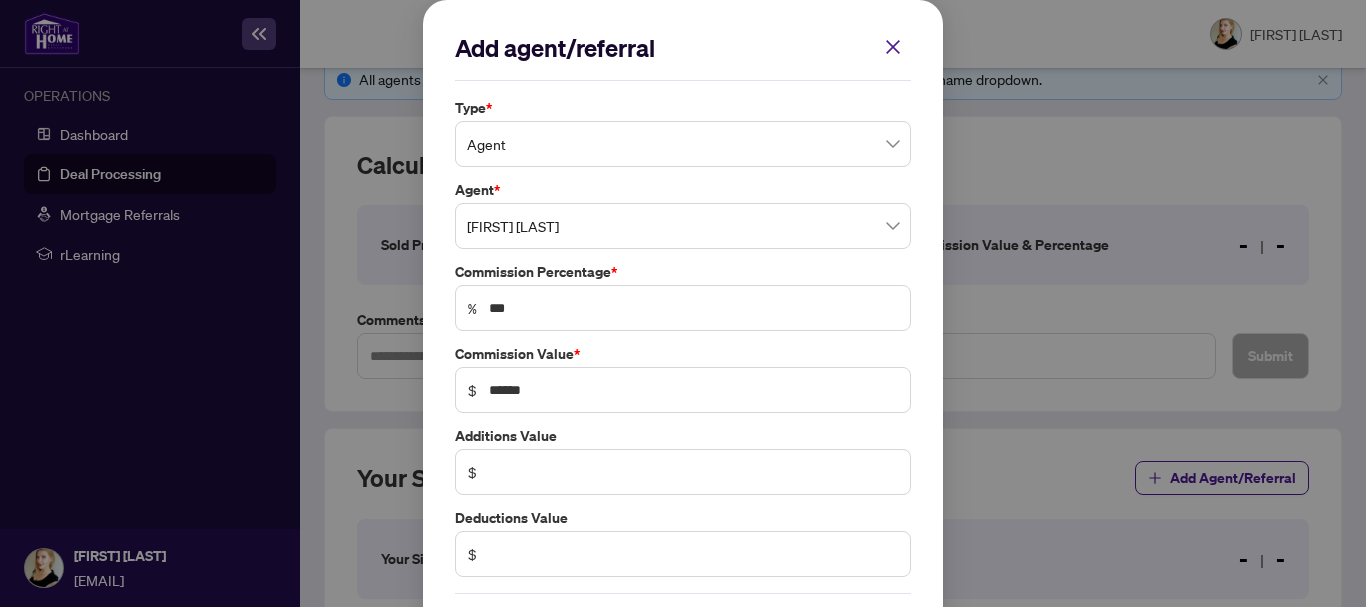 click on "Add agent/referral Type * Agent 0 1 Agent Referral Agent * [FIRST] [LAST] [AGENT_ID] [FIRST] [LAST] Commission Percentage * % *** Commission Value * $ ****** Additions Value $ Deductions Value $ Cancel Save Cancel OK" at bounding box center (683, 346) 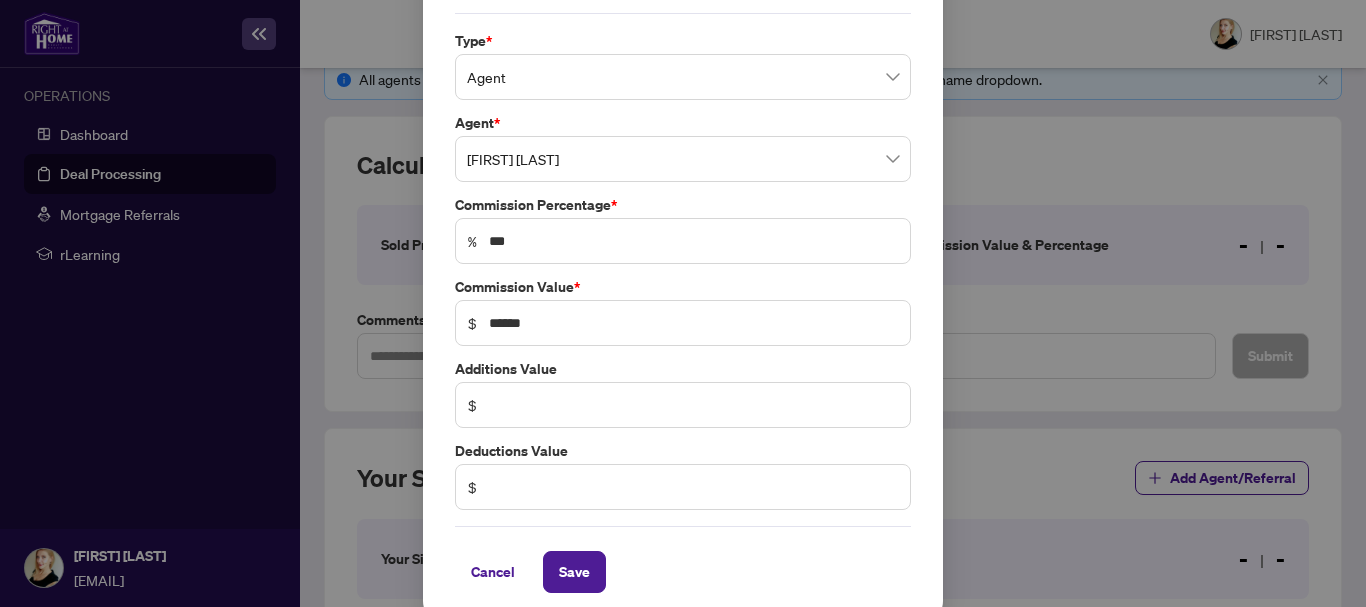 scroll, scrollTop: 85, scrollLeft: 0, axis: vertical 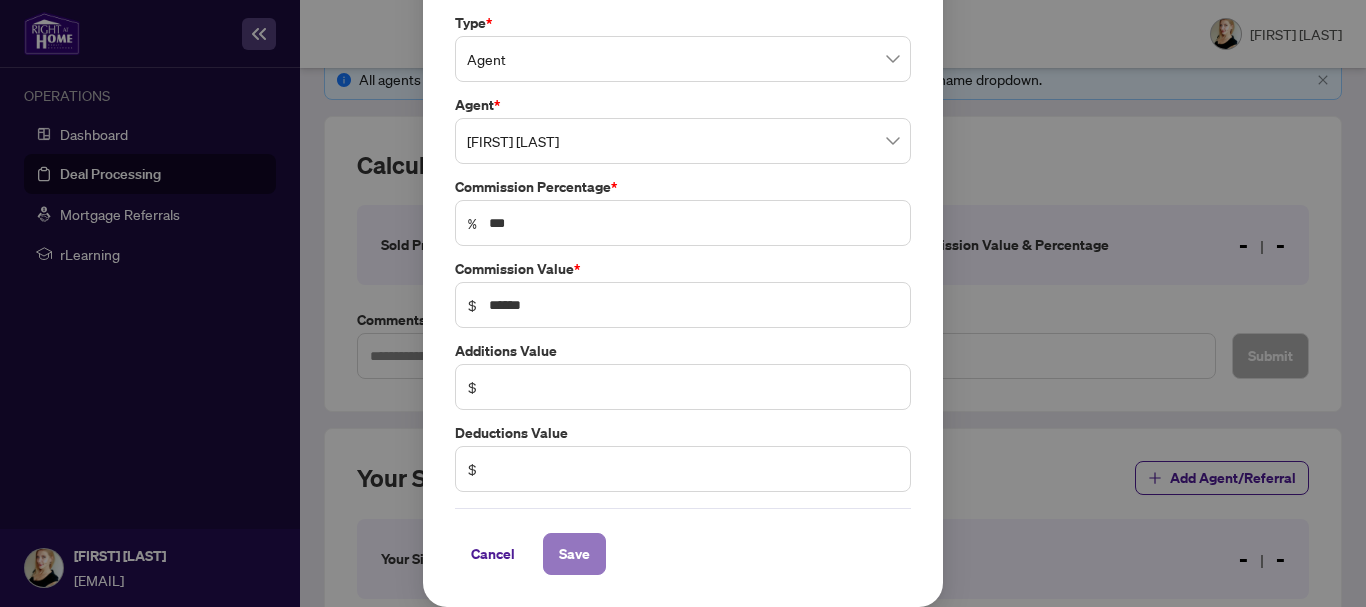 click on "Save" at bounding box center (574, 554) 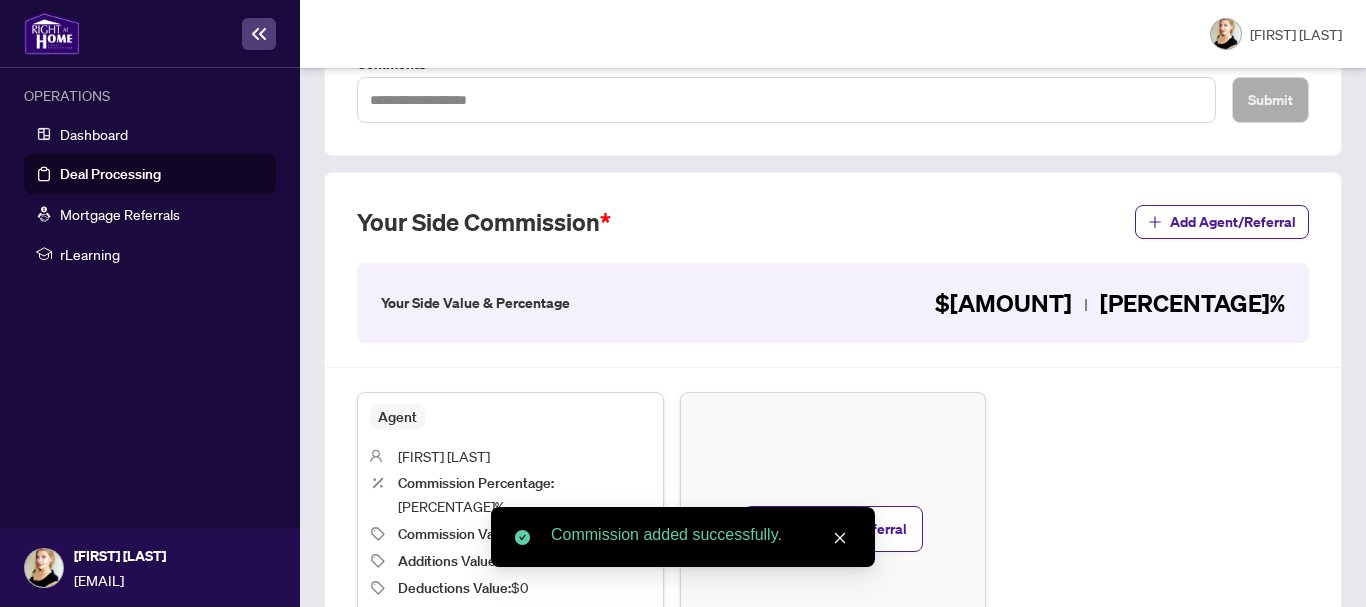 scroll, scrollTop: 711, scrollLeft: 0, axis: vertical 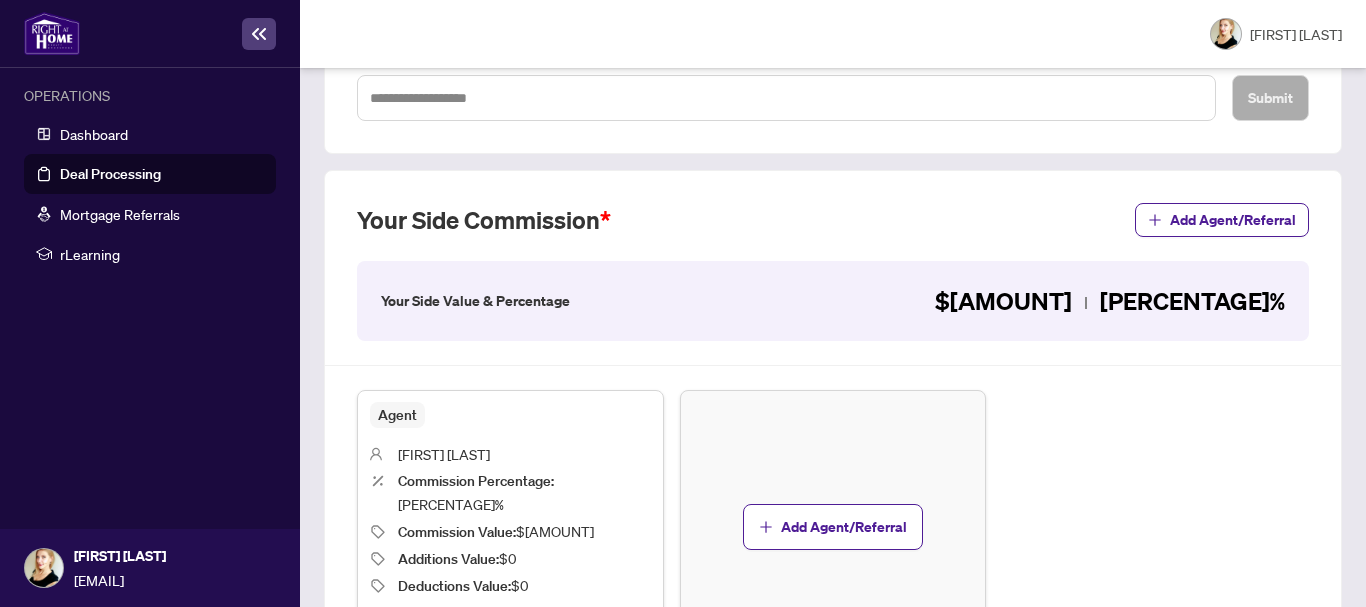 click on "Next Tab" at bounding box center (381, 734) 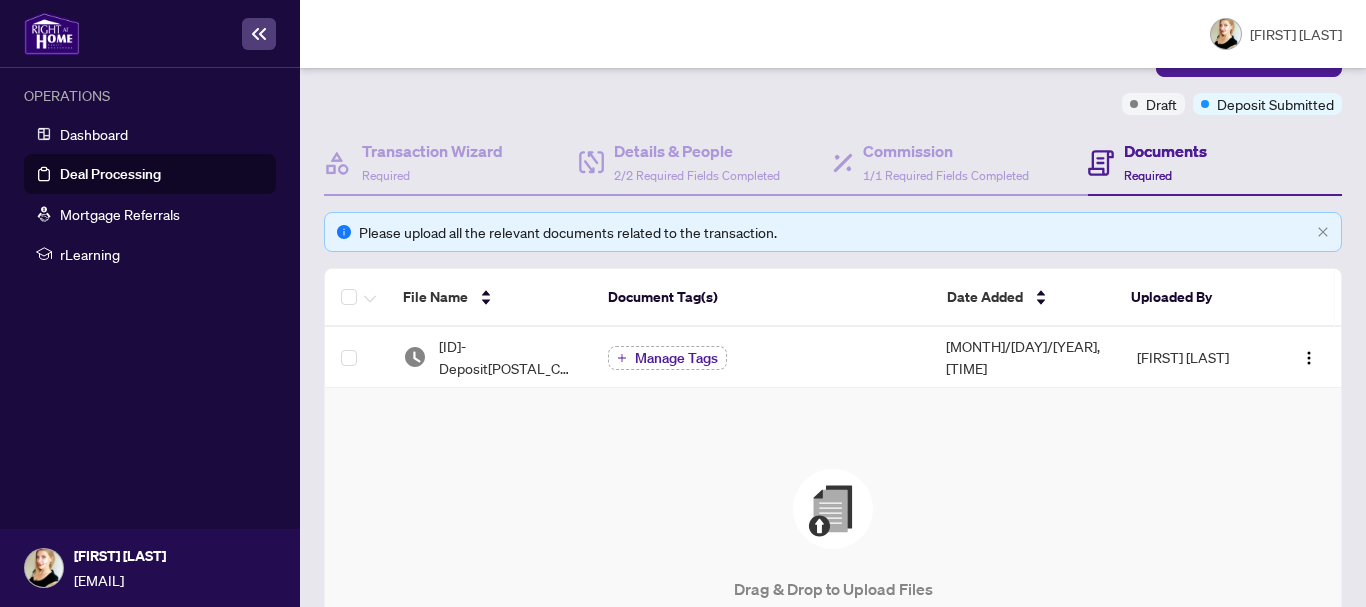 scroll, scrollTop: 300, scrollLeft: 0, axis: vertical 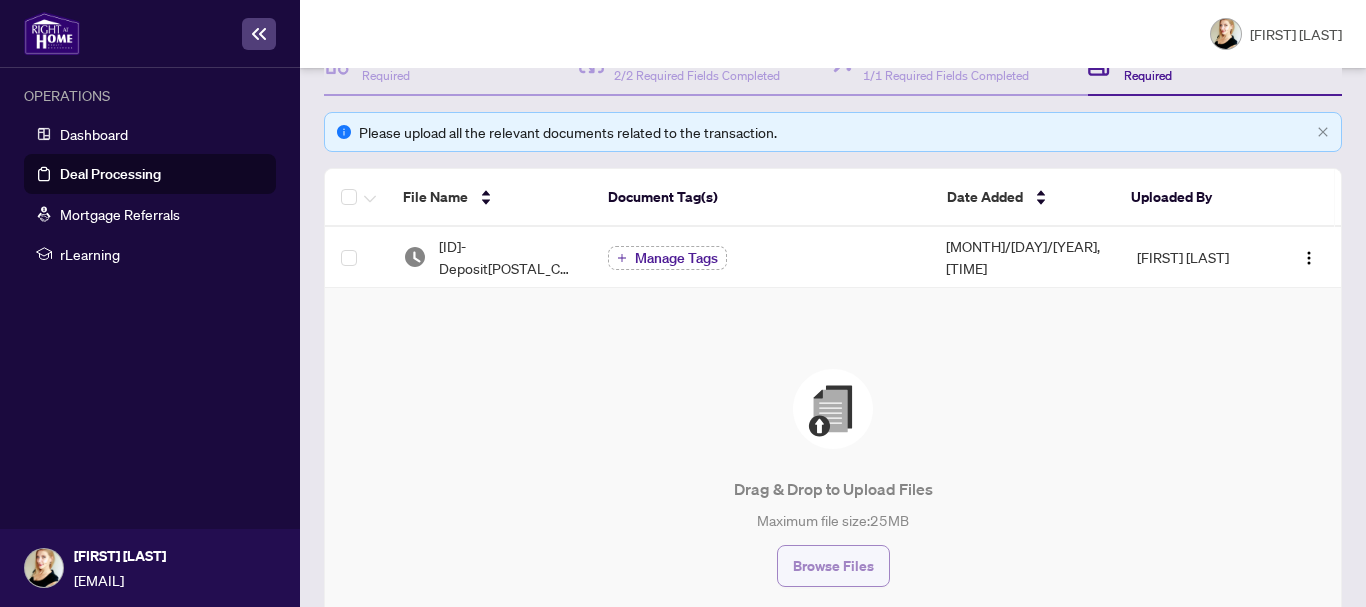 click on "Browse Files" at bounding box center [833, 566] 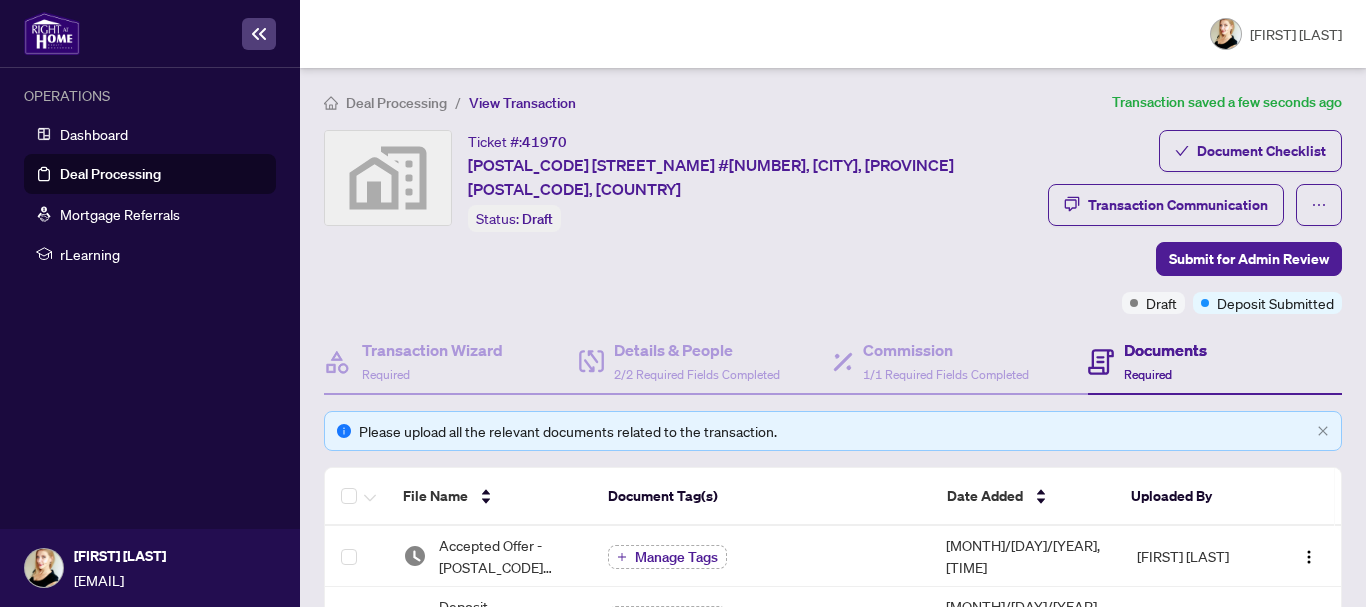 scroll, scrollTop: 0, scrollLeft: 0, axis: both 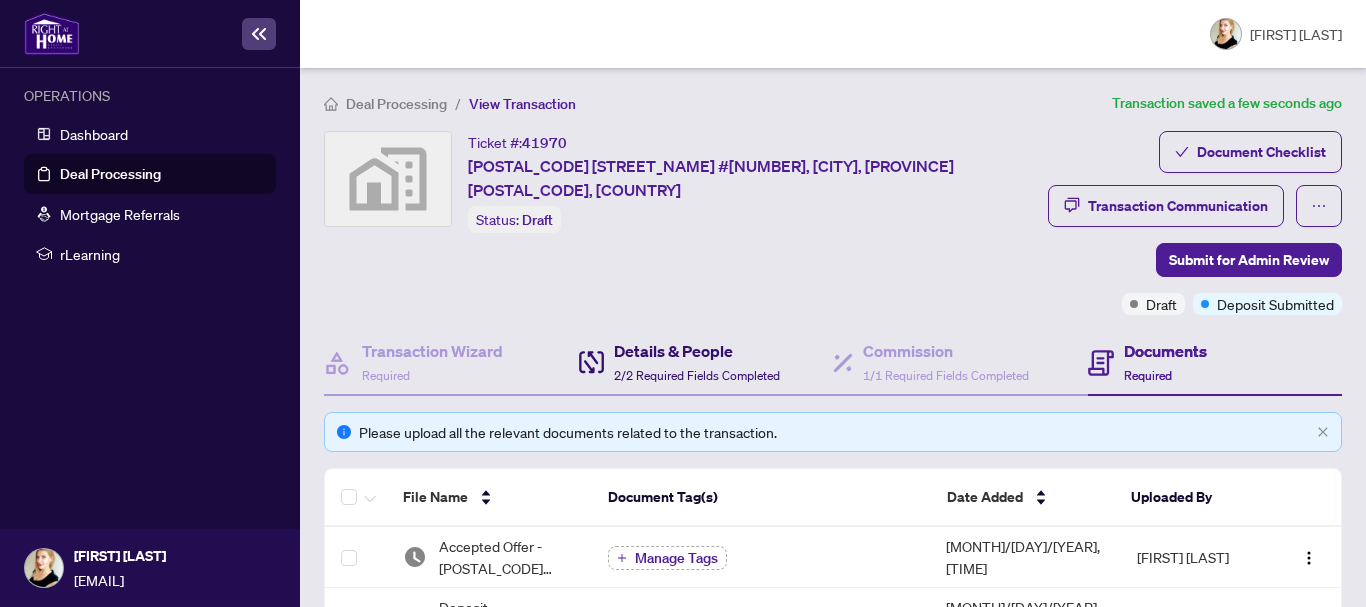 click on "Details & People" at bounding box center (697, 351) 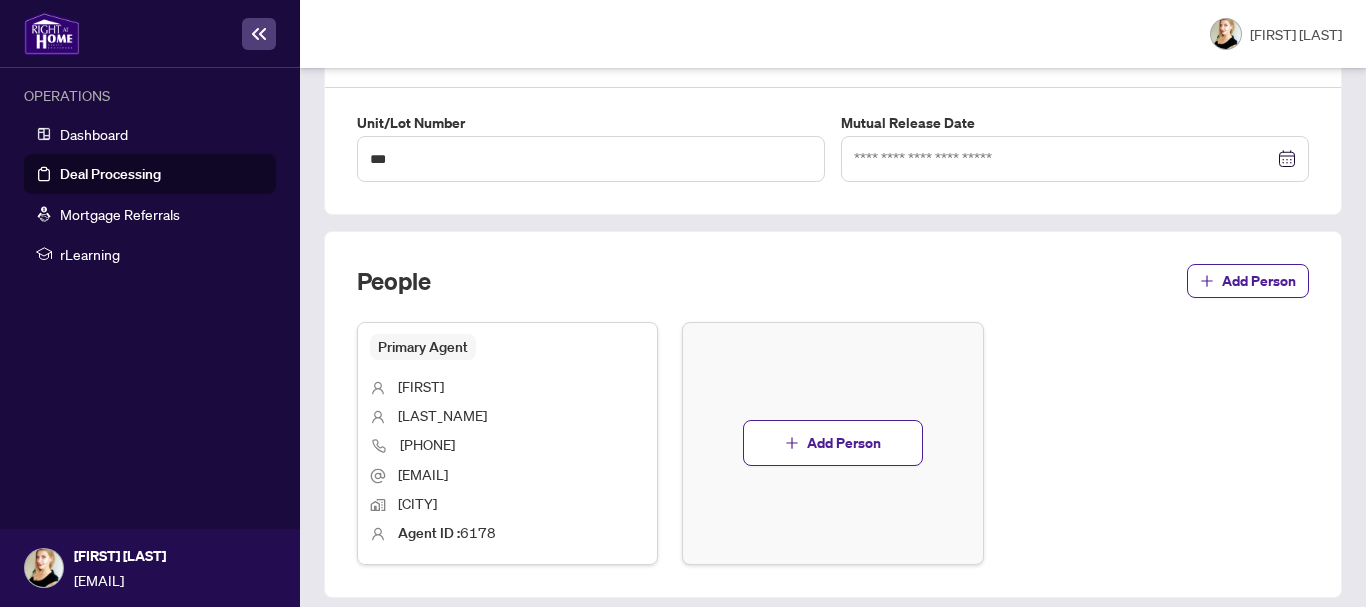 scroll, scrollTop: 1182, scrollLeft: 0, axis: vertical 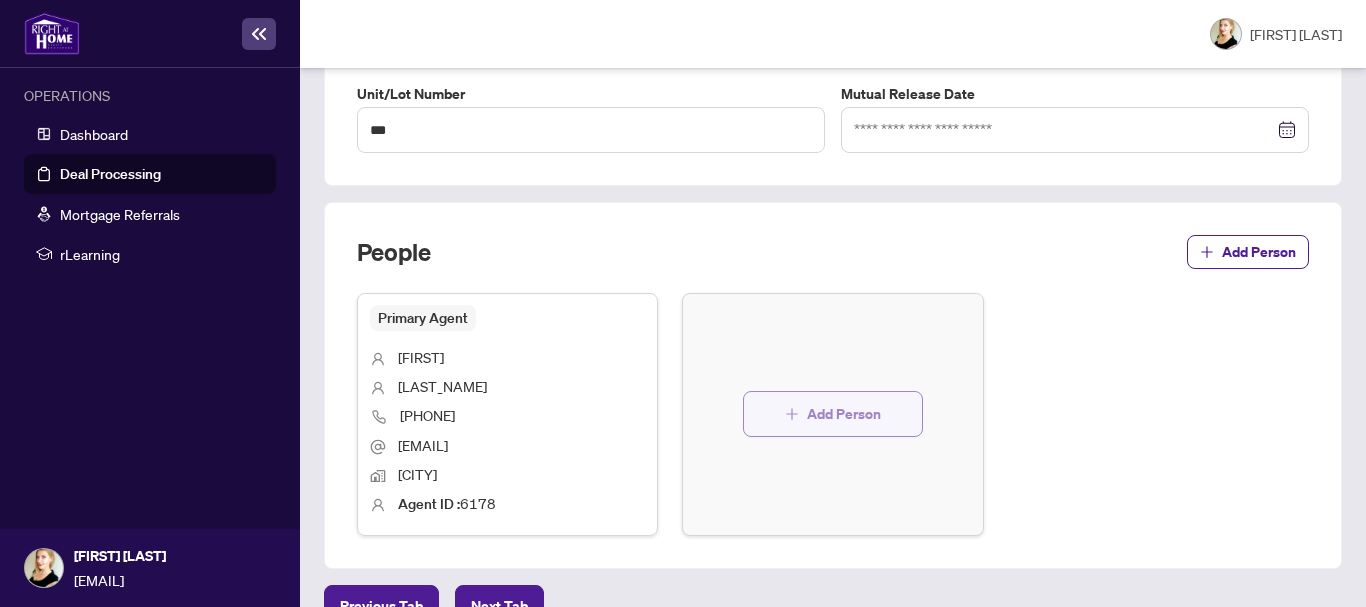 click on "Add Person" at bounding box center (844, 414) 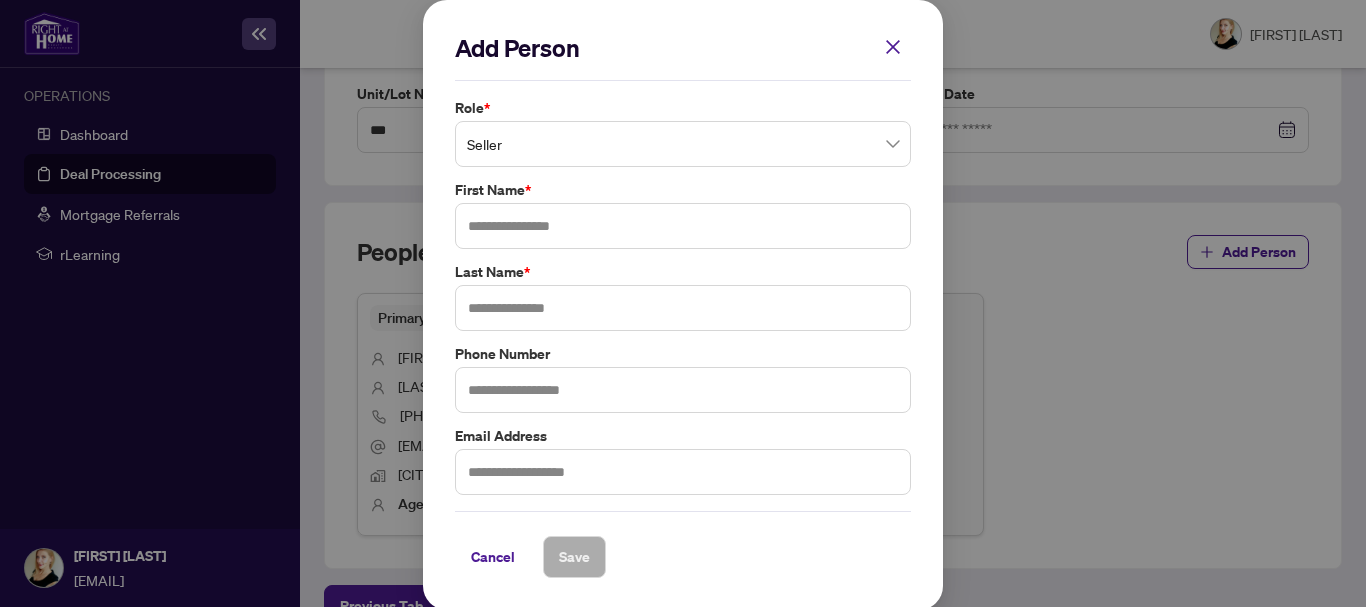 click on "Seller" at bounding box center [683, 144] 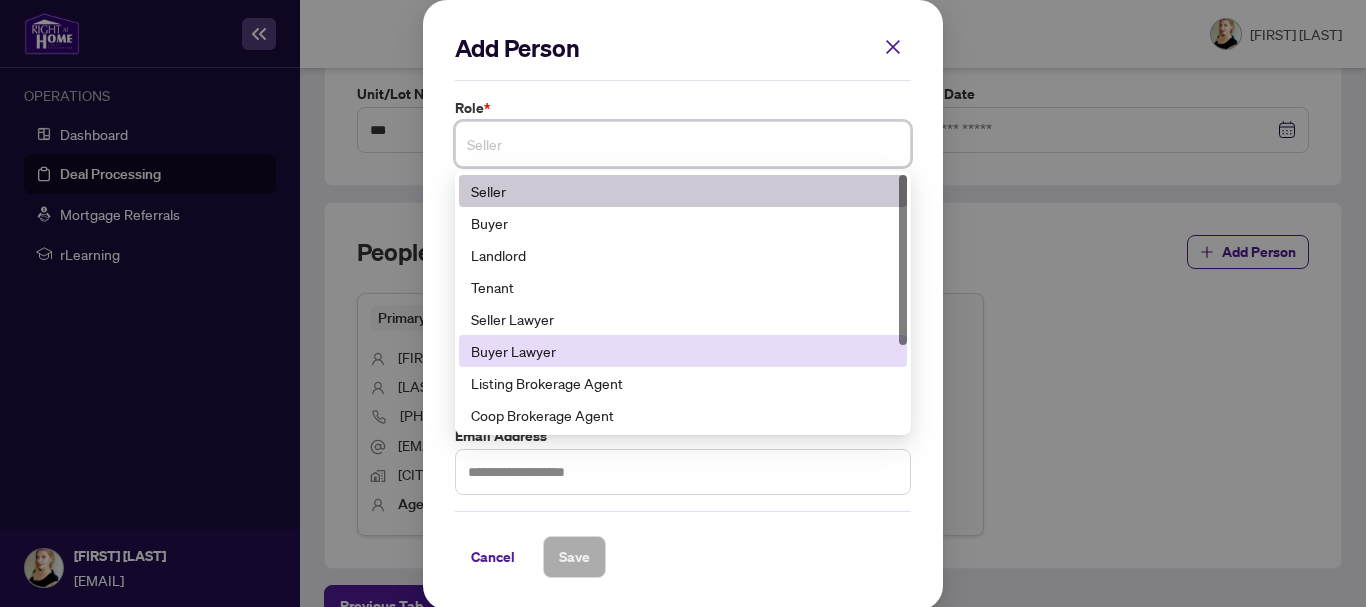 click on "Buyer Lawyer" at bounding box center [683, 351] 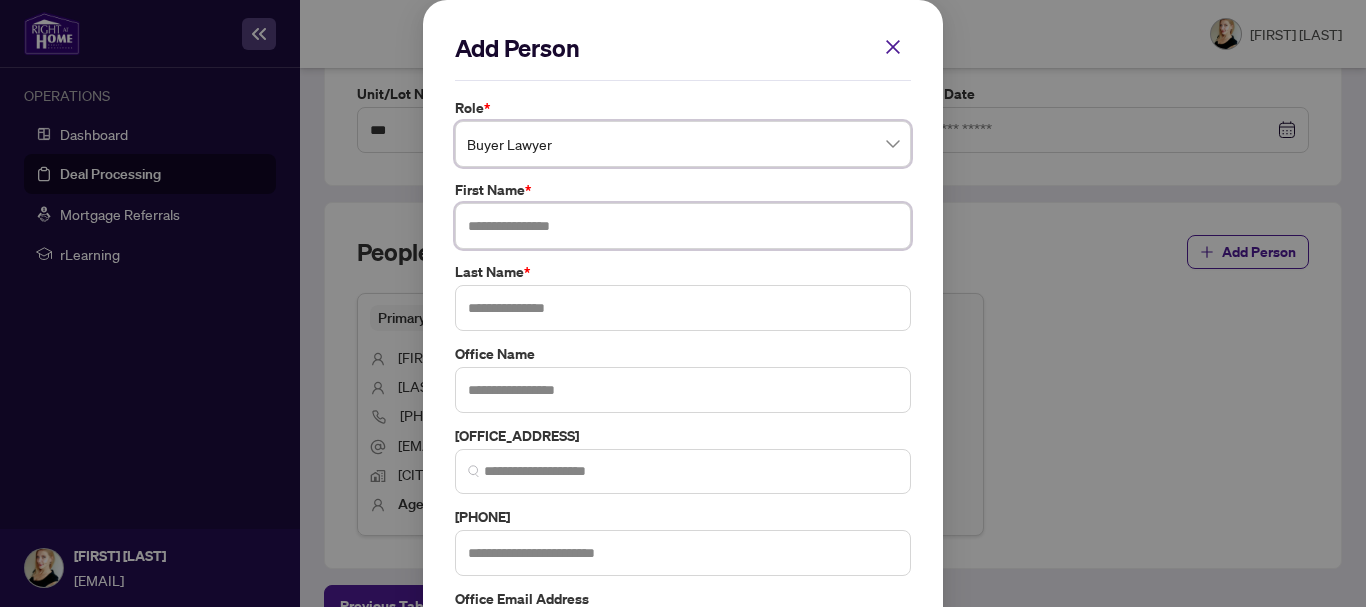 click at bounding box center (683, 226) 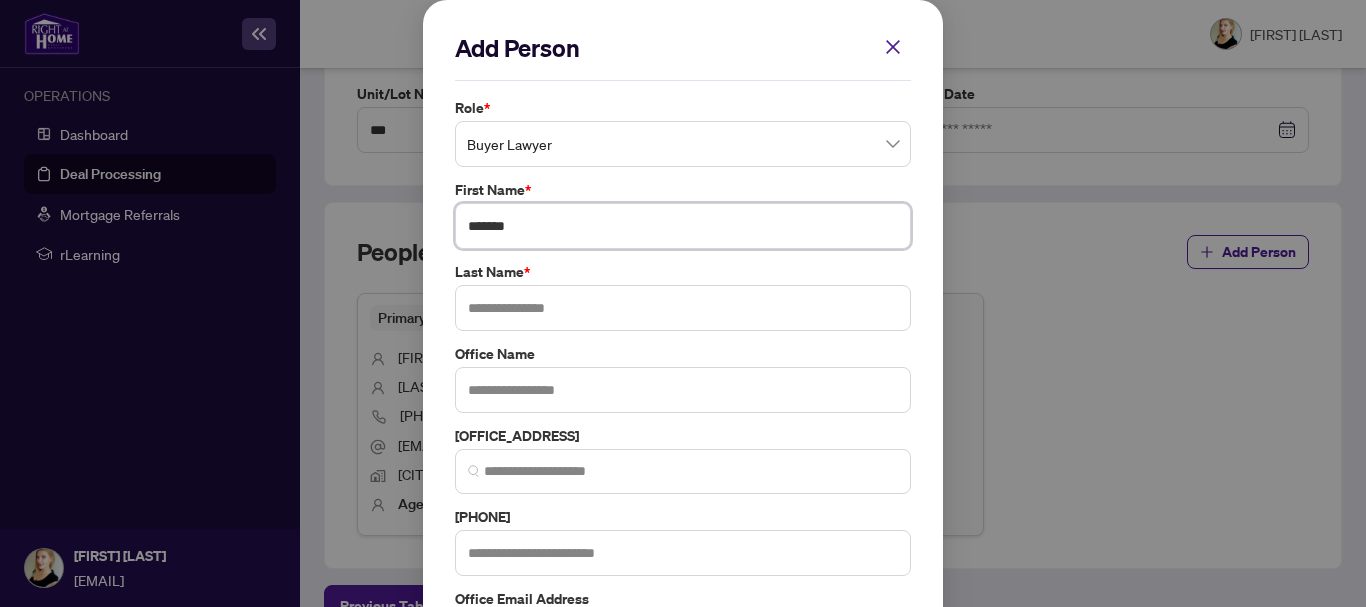 type on "*******" 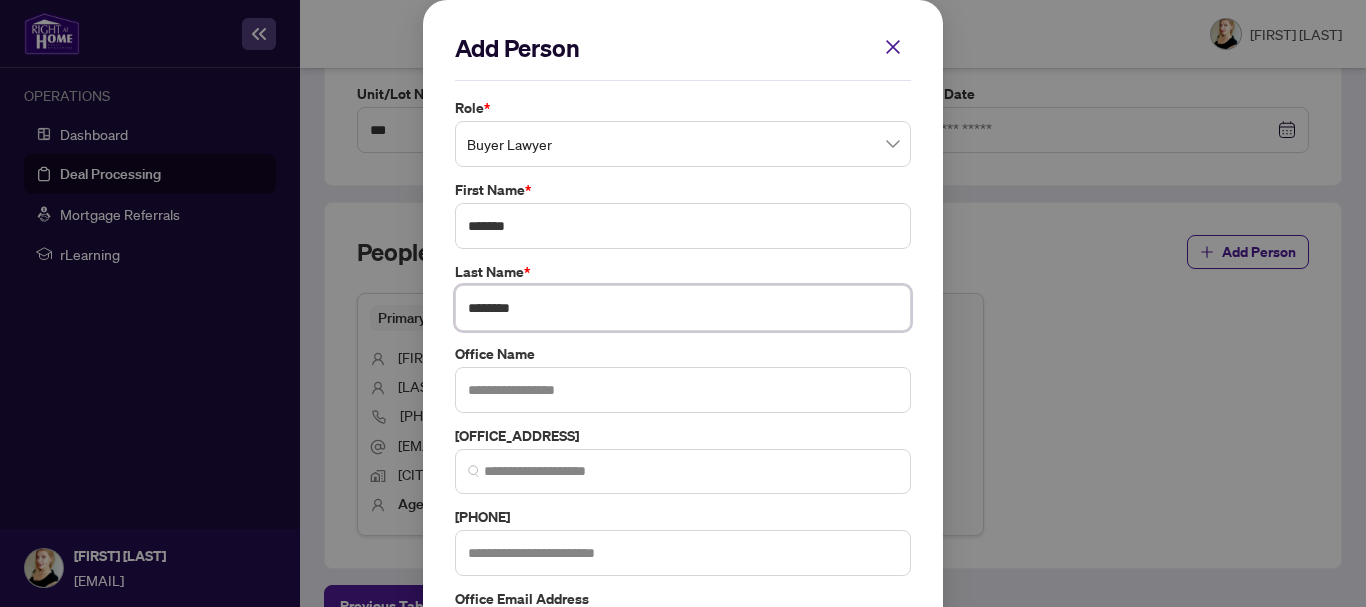 scroll, scrollTop: 100, scrollLeft: 0, axis: vertical 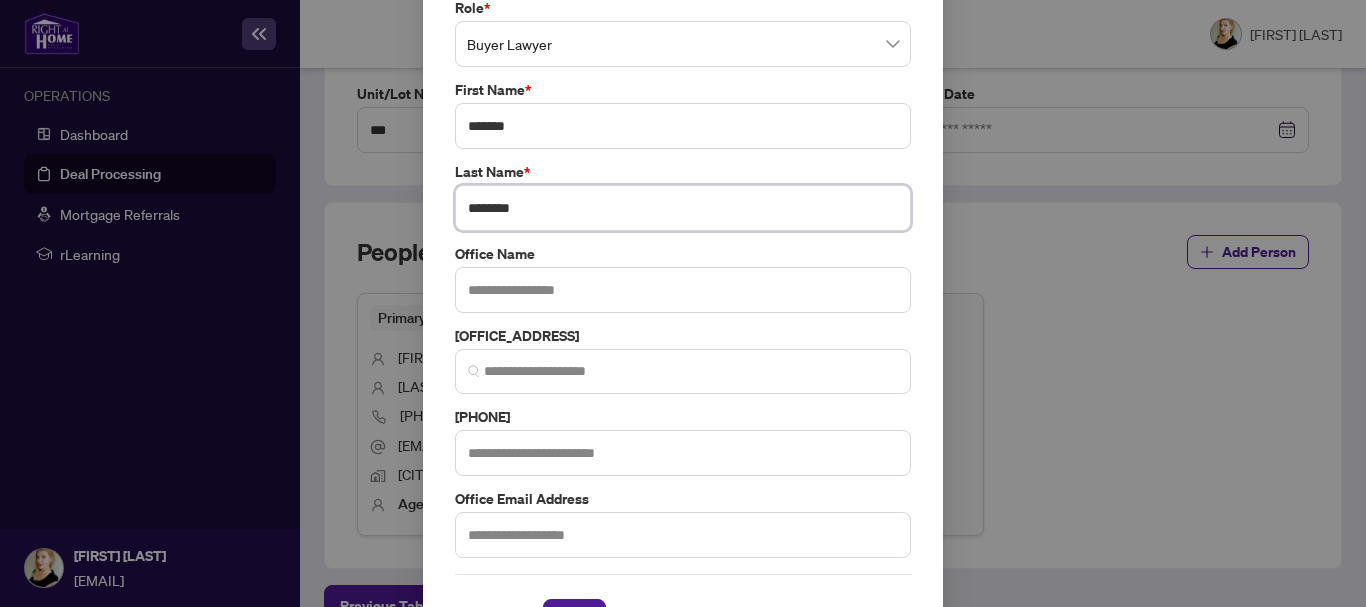 type on "********" 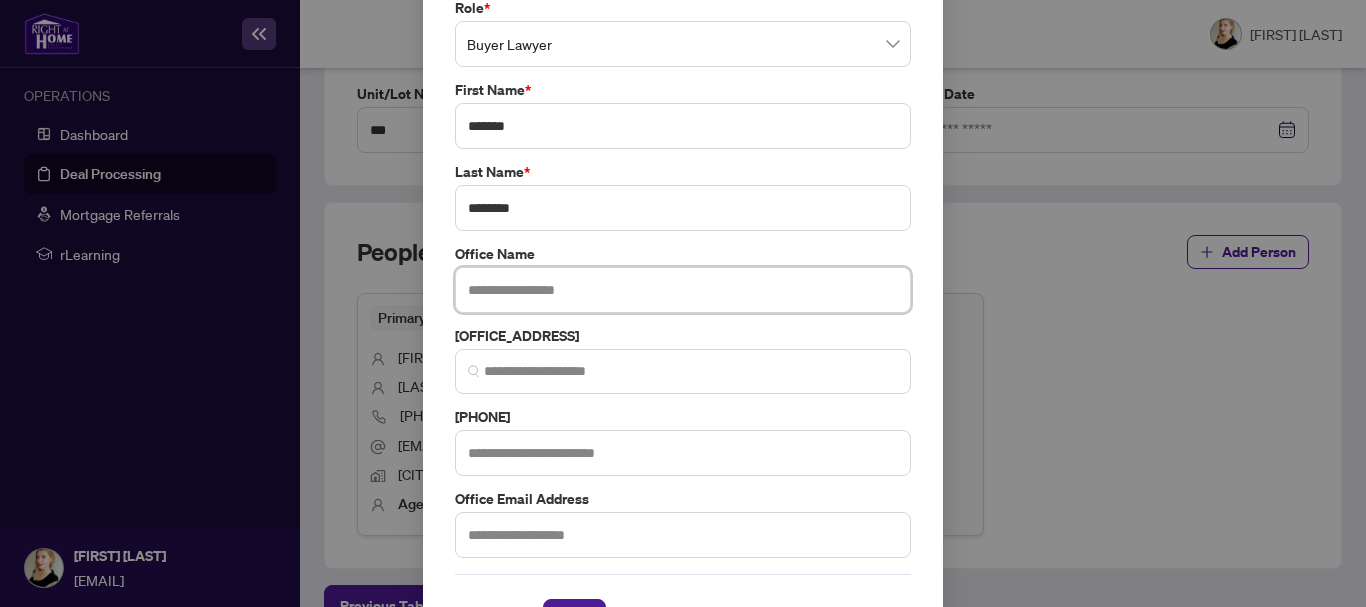 click at bounding box center [683, 290] 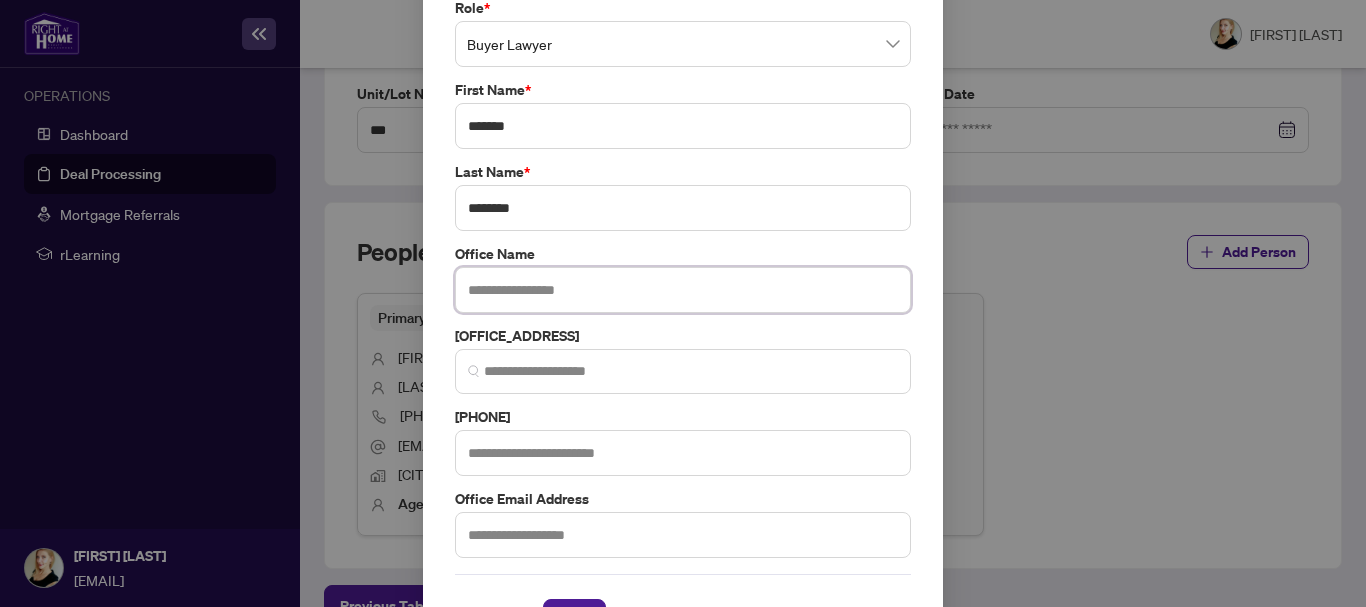 paste on "**********" 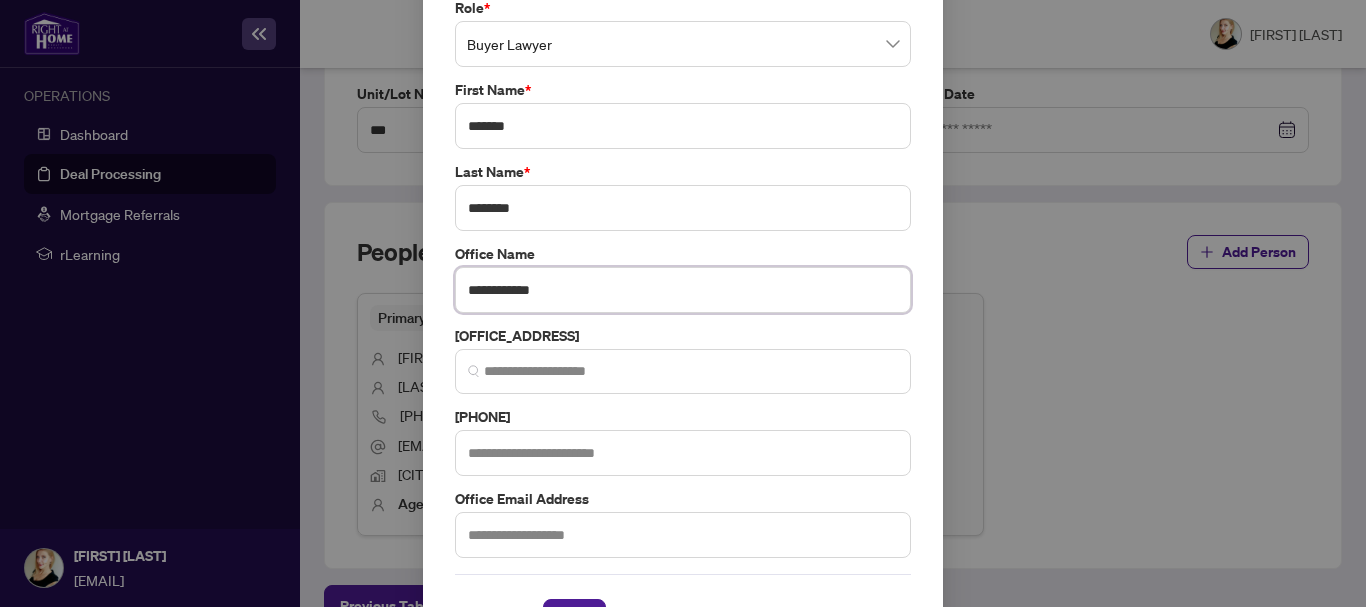 type on "**********" 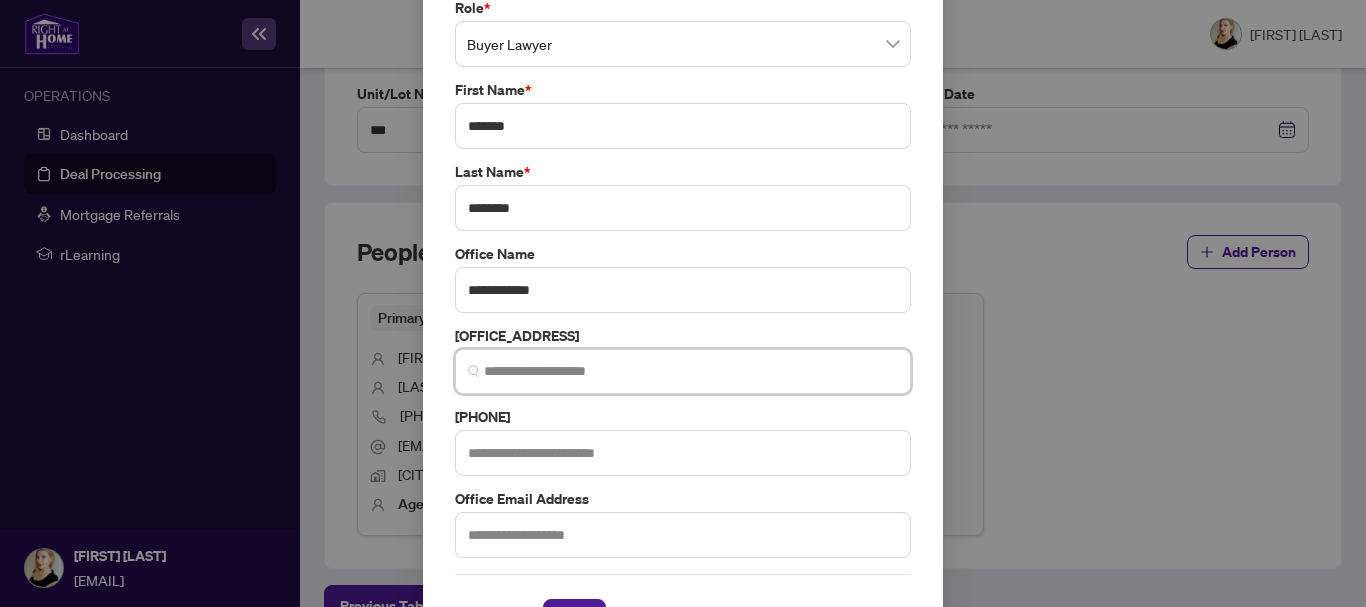 click at bounding box center (691, 371) 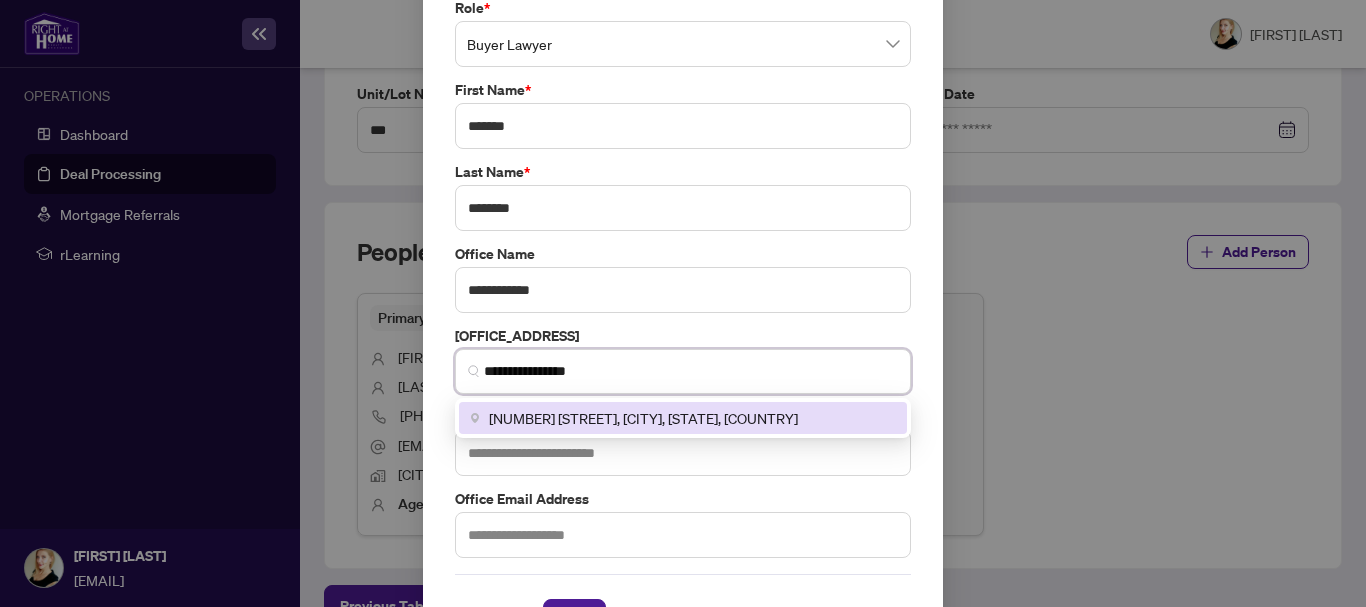click on "[NUMBER] [STREET], [CITY], [STATE], [COUNTRY]" at bounding box center (683, 418) 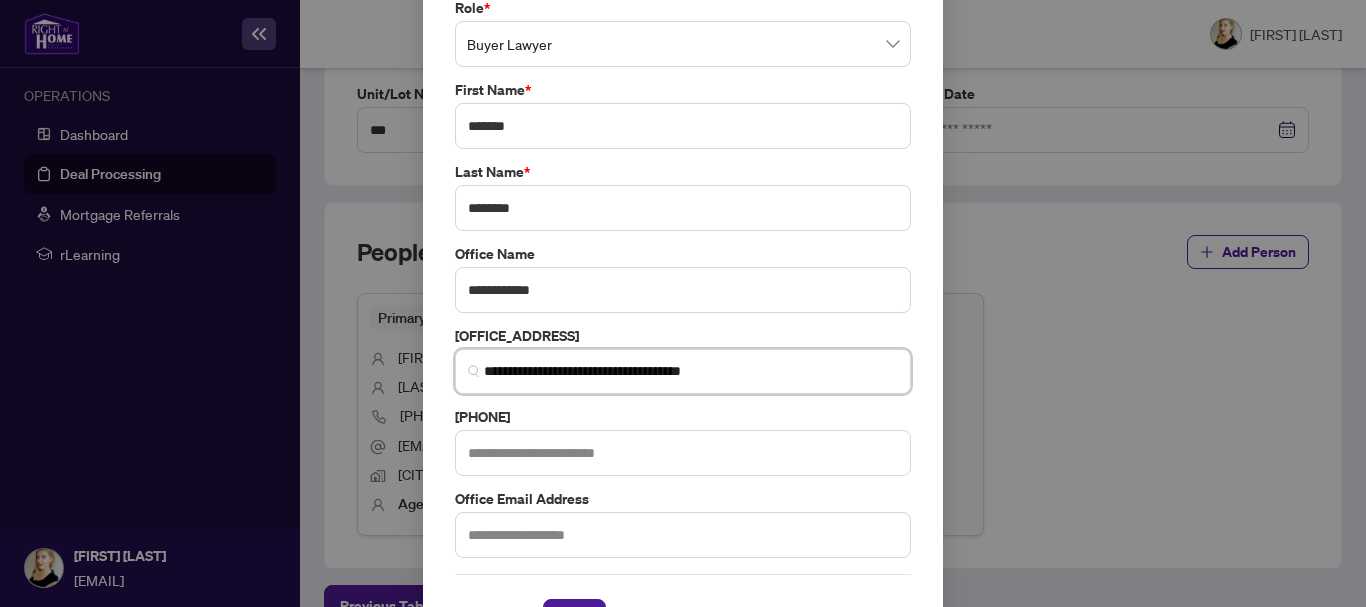 scroll, scrollTop: 166, scrollLeft: 0, axis: vertical 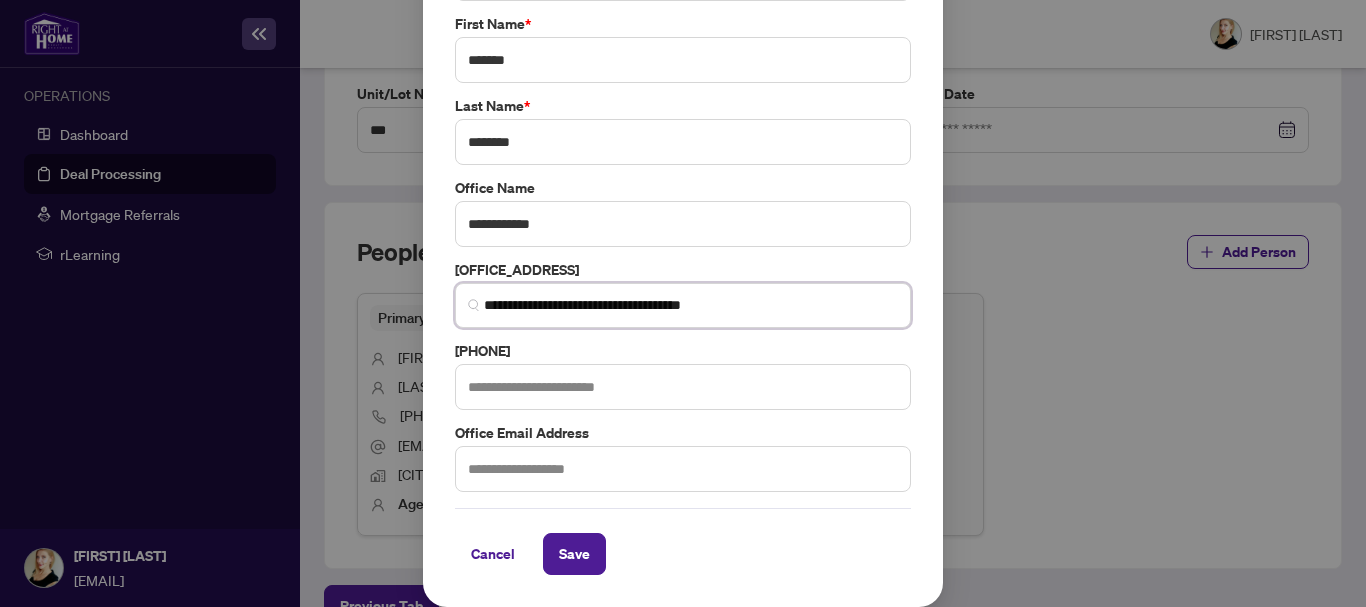 type on "**********" 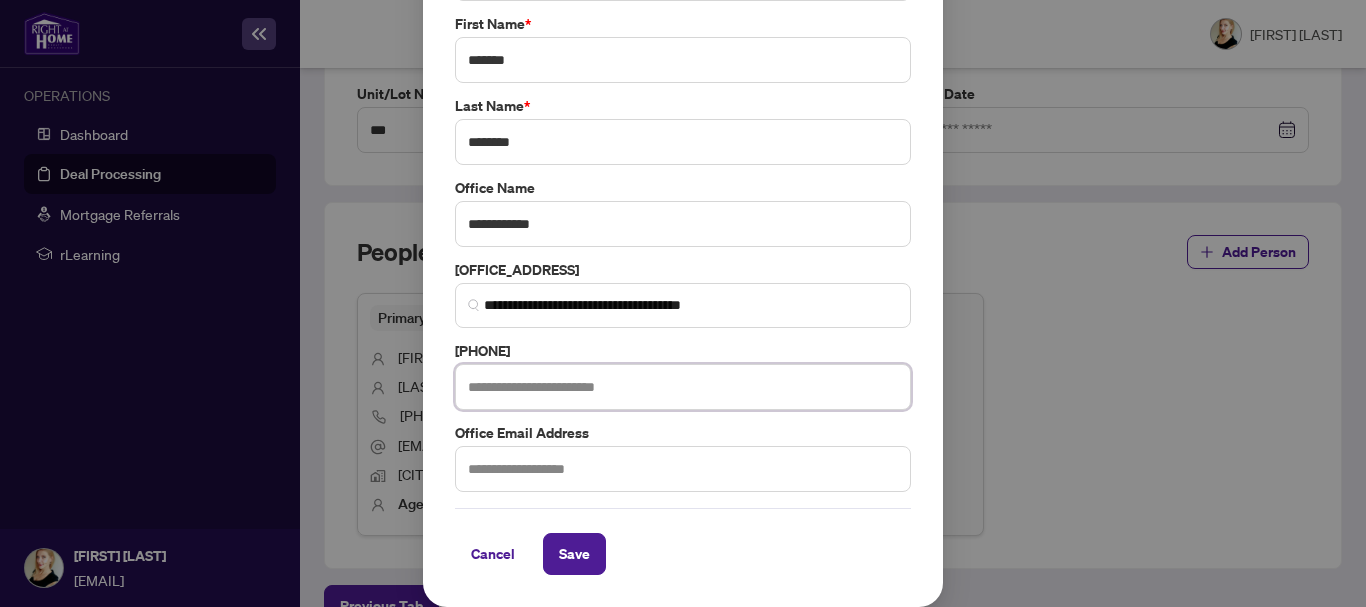 click at bounding box center [683, 387] 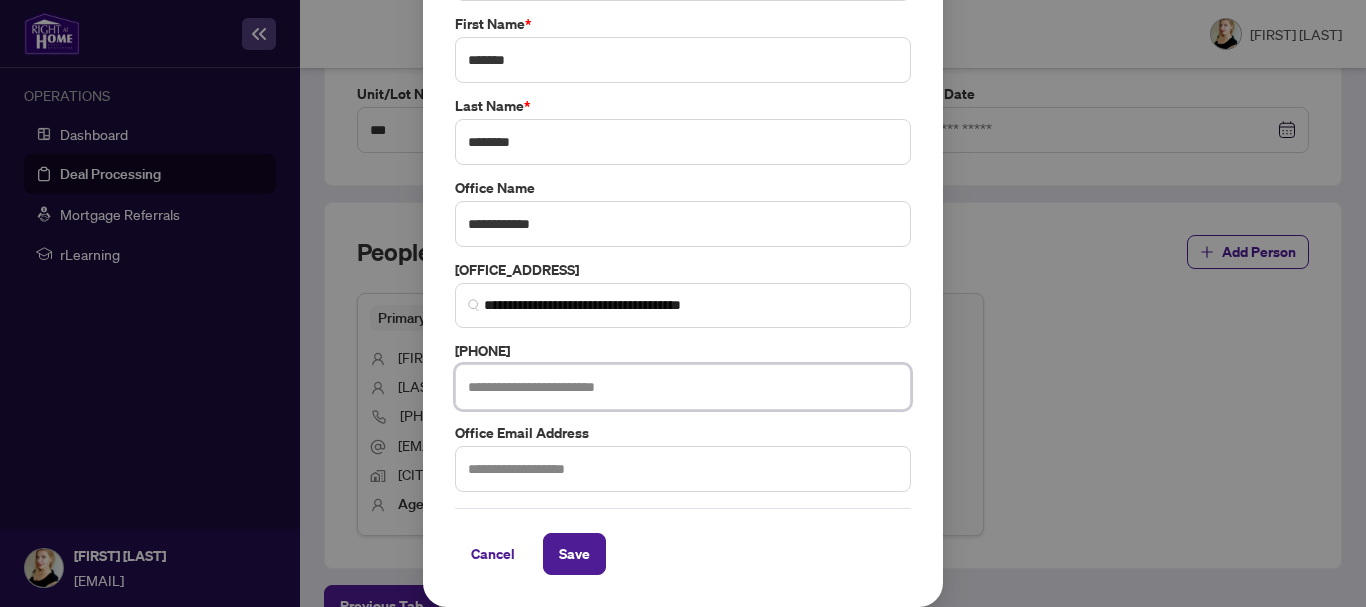 paste on "**********" 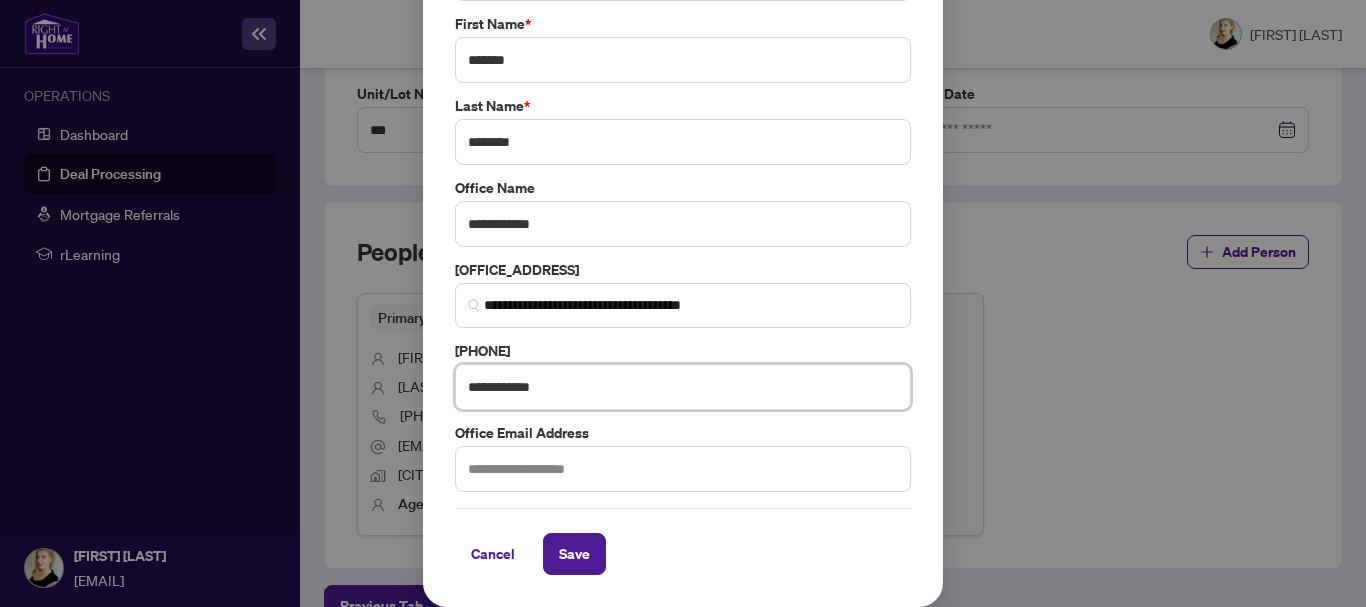 type on "**********" 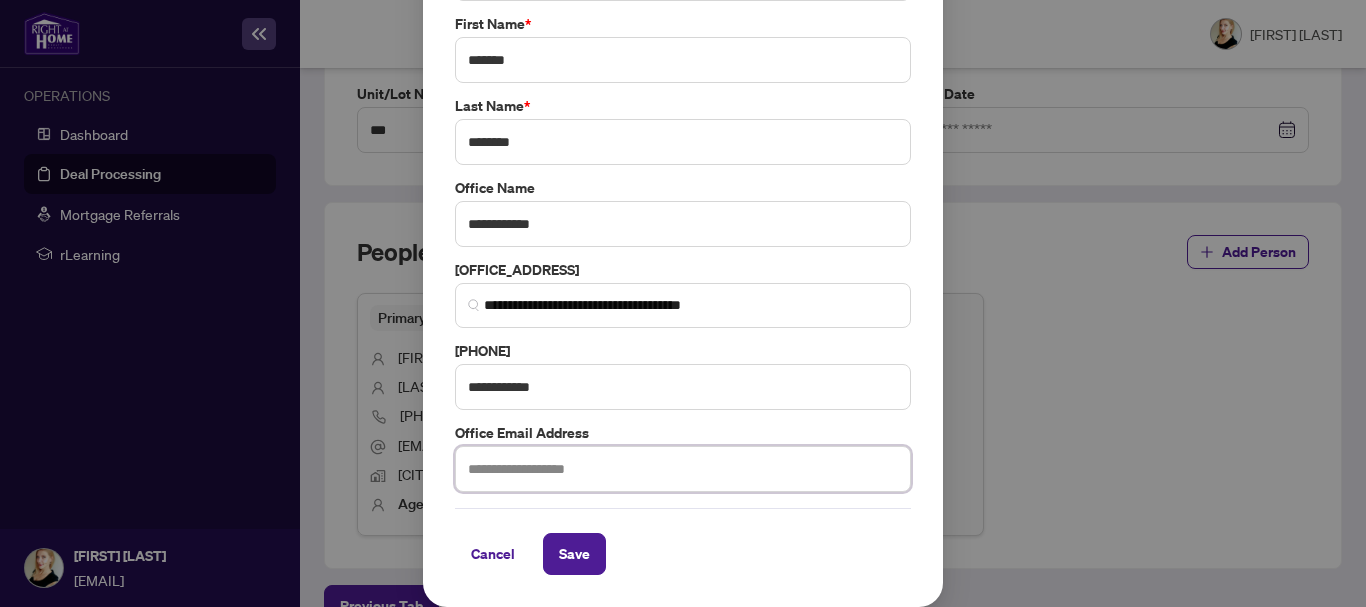 click at bounding box center (683, 469) 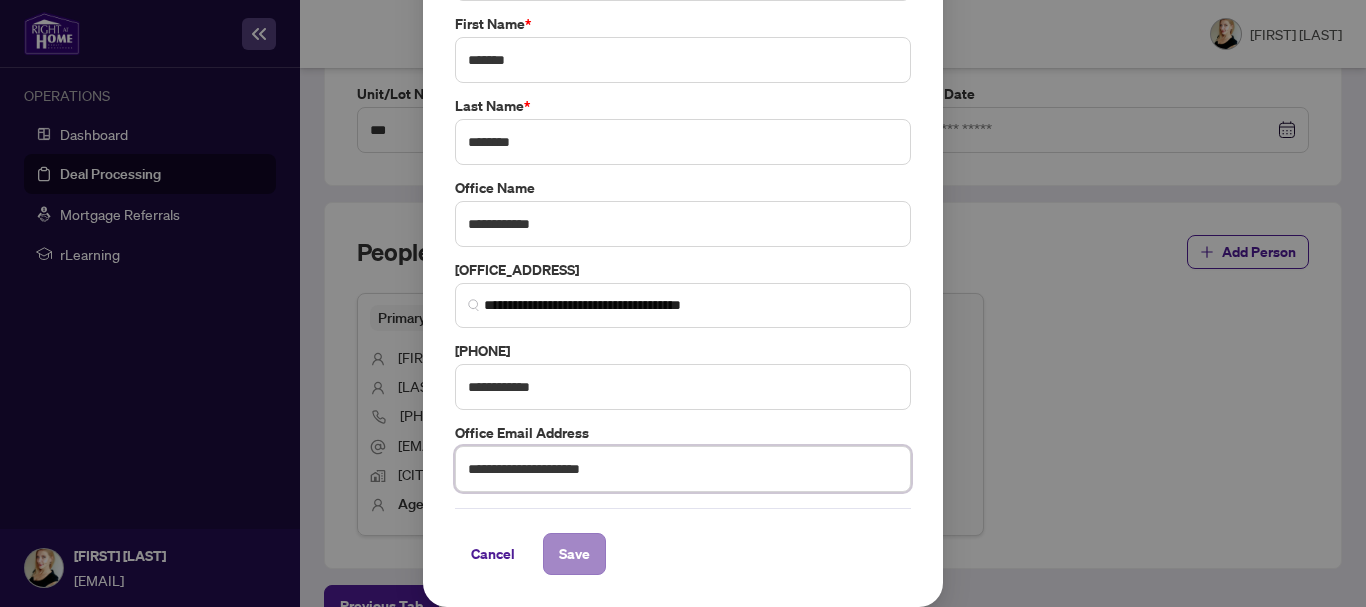 type on "**********" 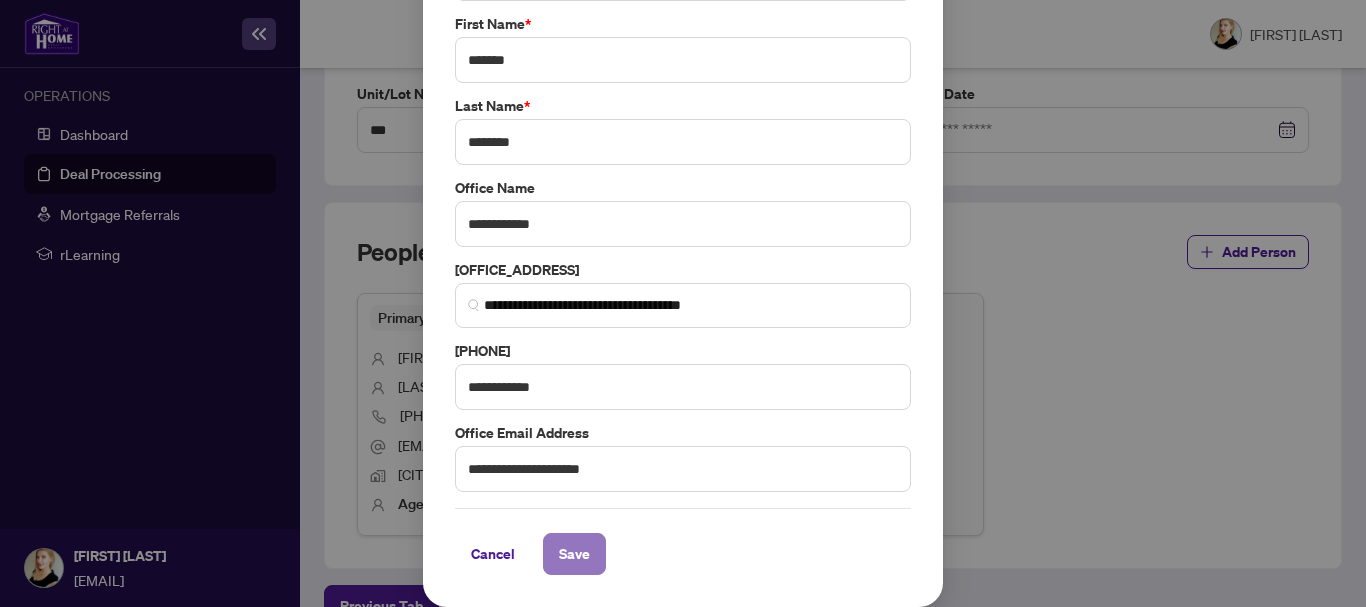 click on "Save" at bounding box center (574, 554) 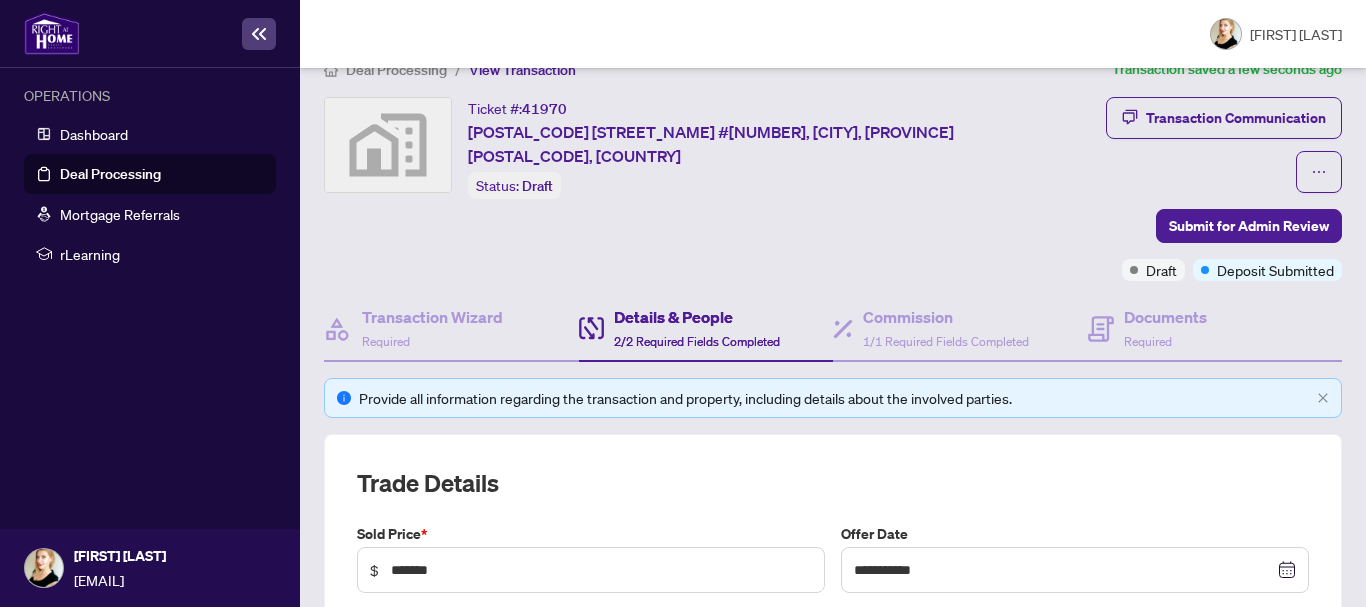 scroll, scrollTop: 0, scrollLeft: 0, axis: both 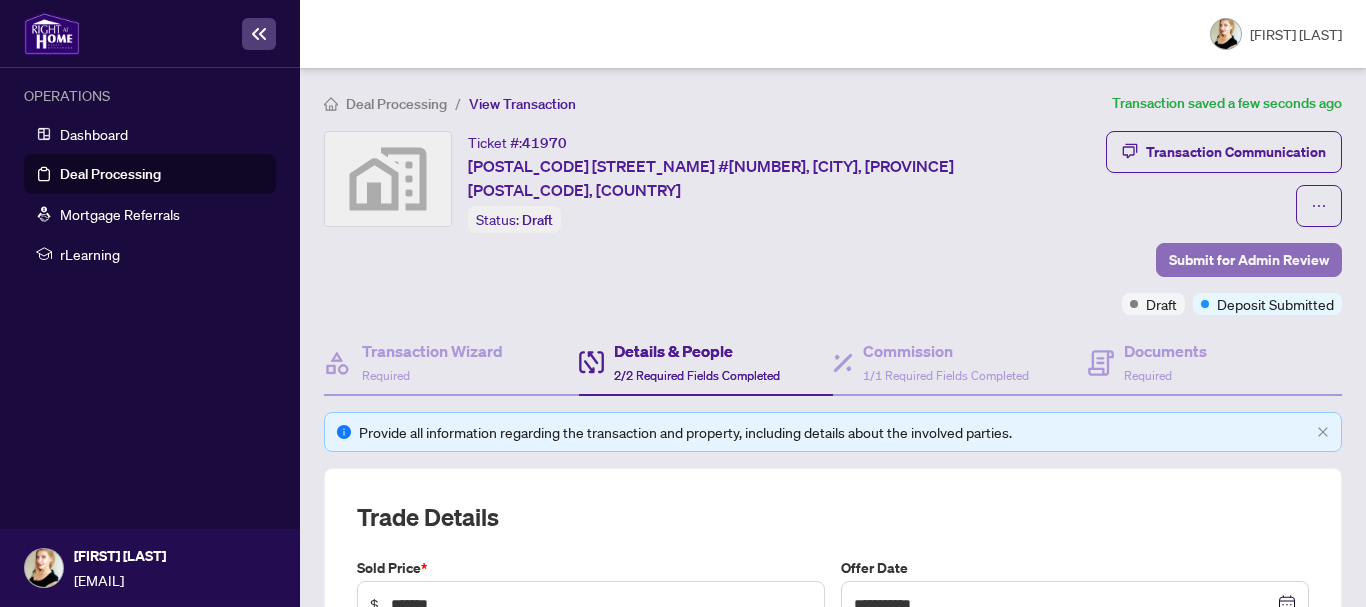 click on "Submit for Admin Review" at bounding box center [1249, 260] 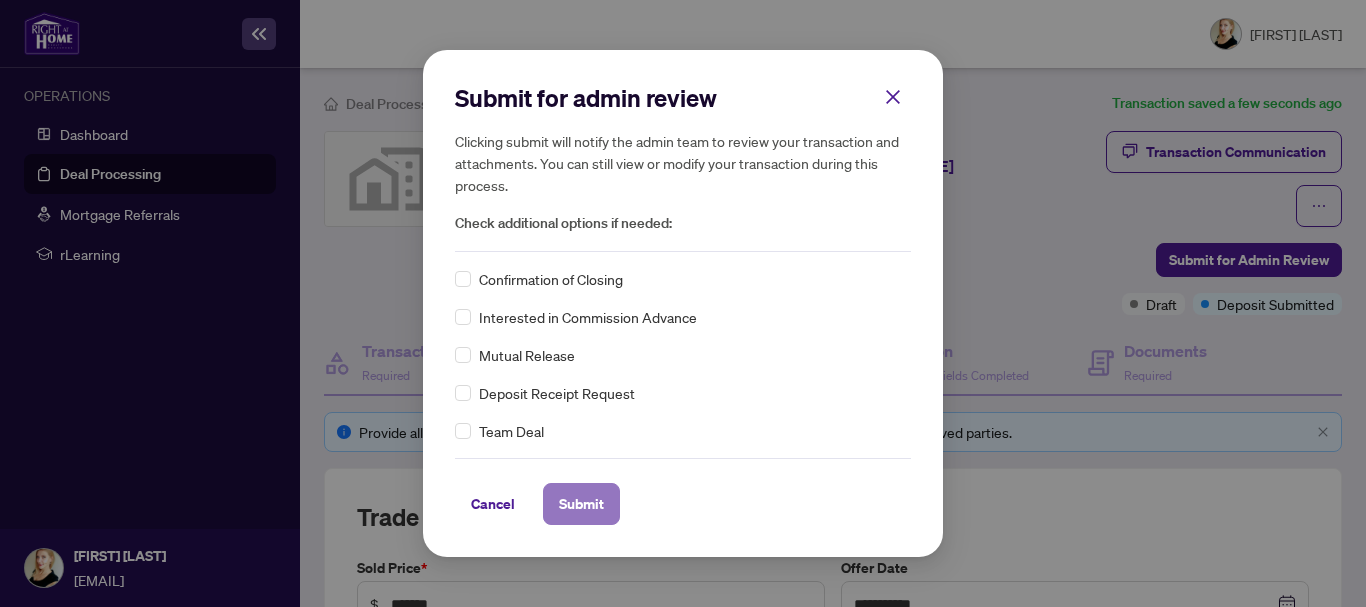 click on "Submit" at bounding box center [581, 504] 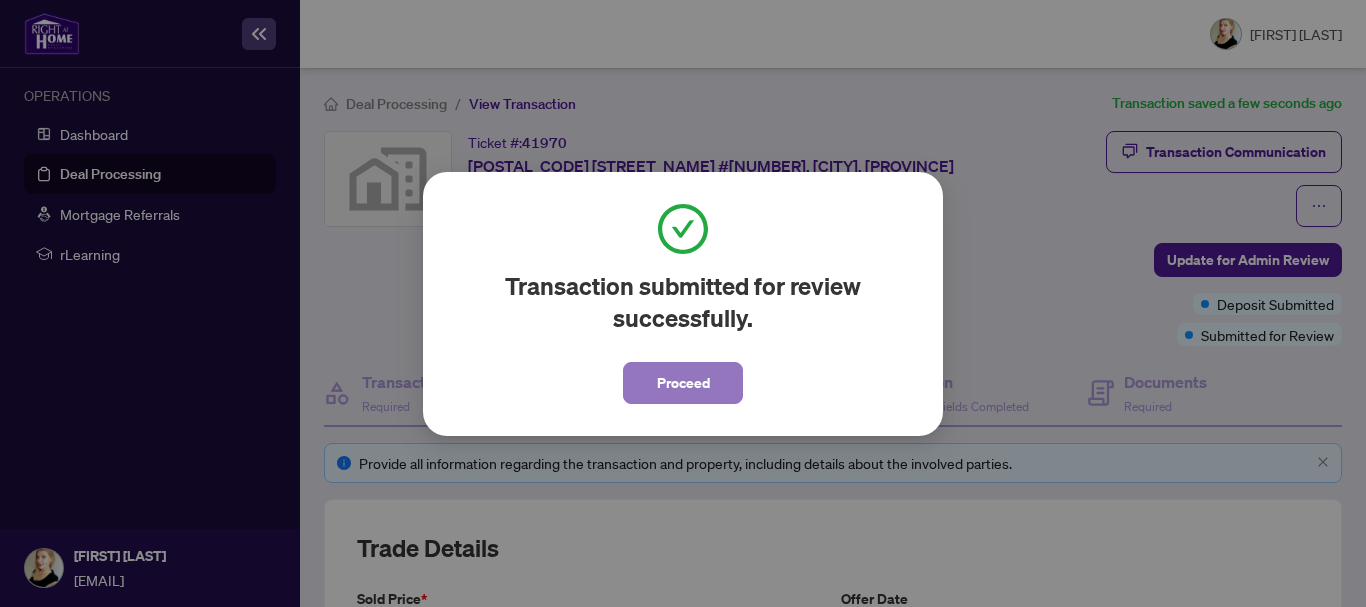 click on "Proceed" at bounding box center [683, 383] 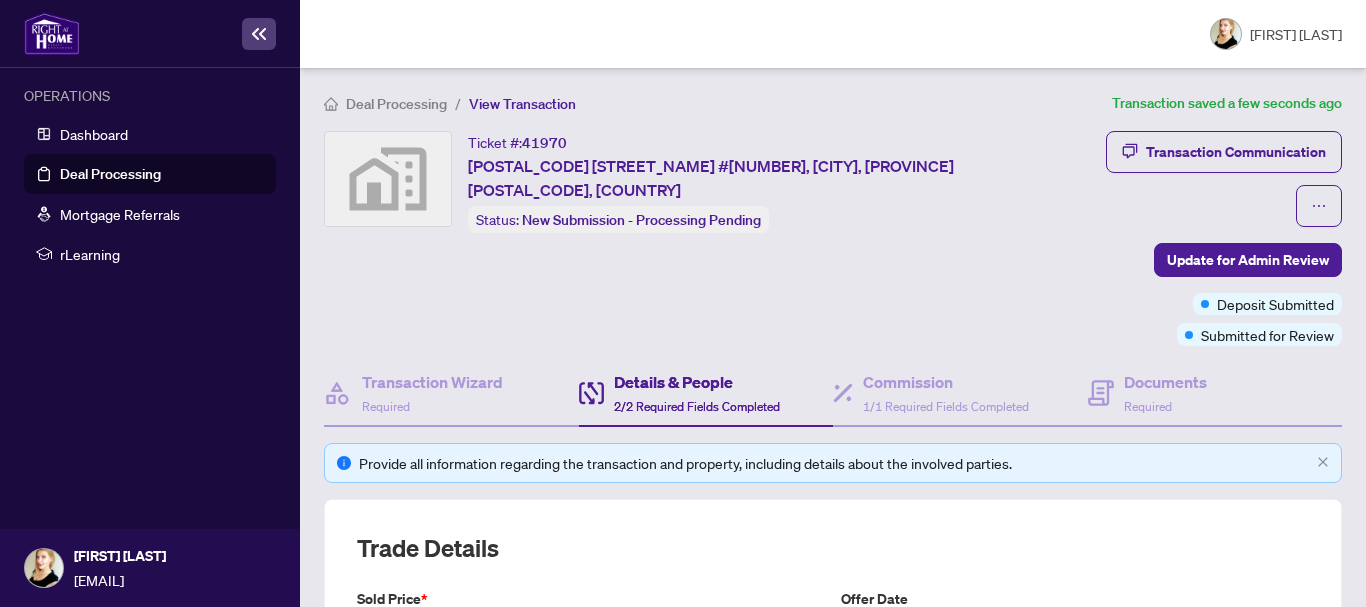 click on "Deal Processing" at bounding box center [385, 103] 